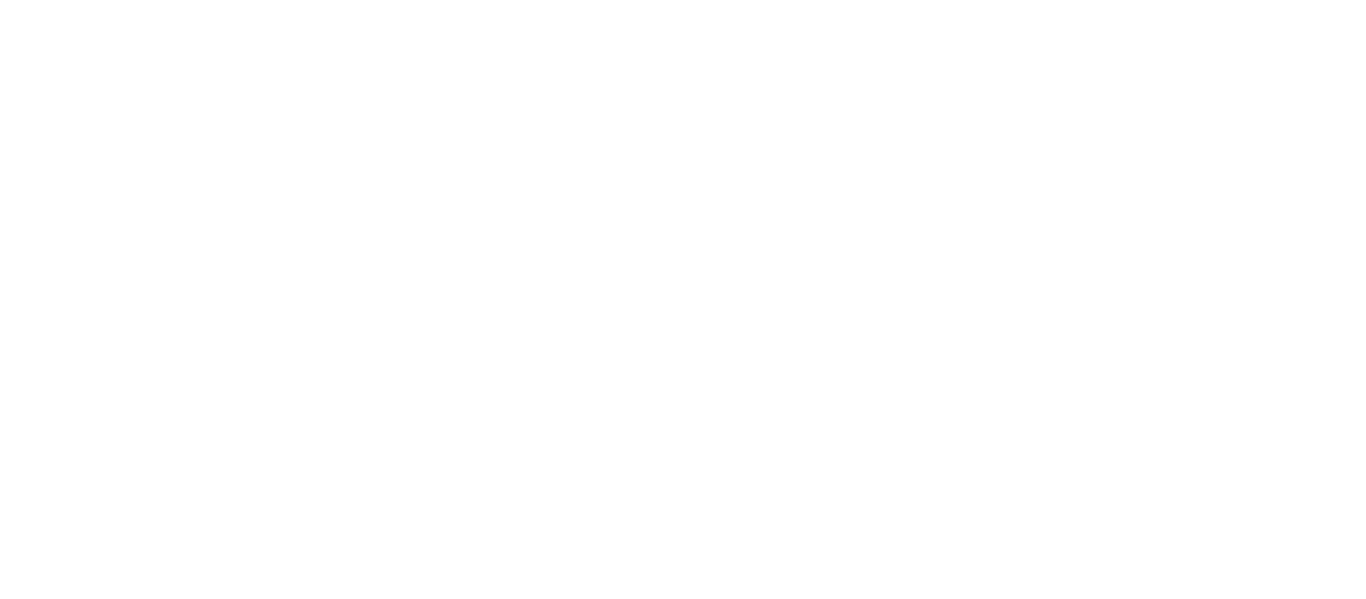 scroll, scrollTop: 0, scrollLeft: 0, axis: both 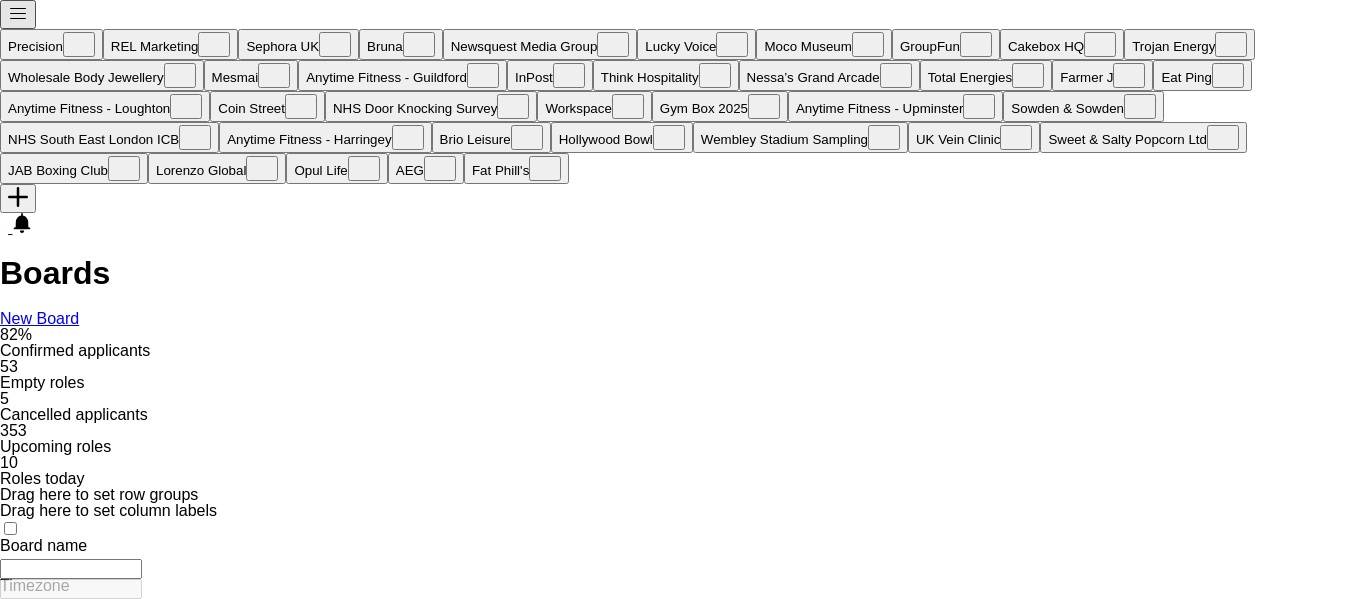 type on "***" 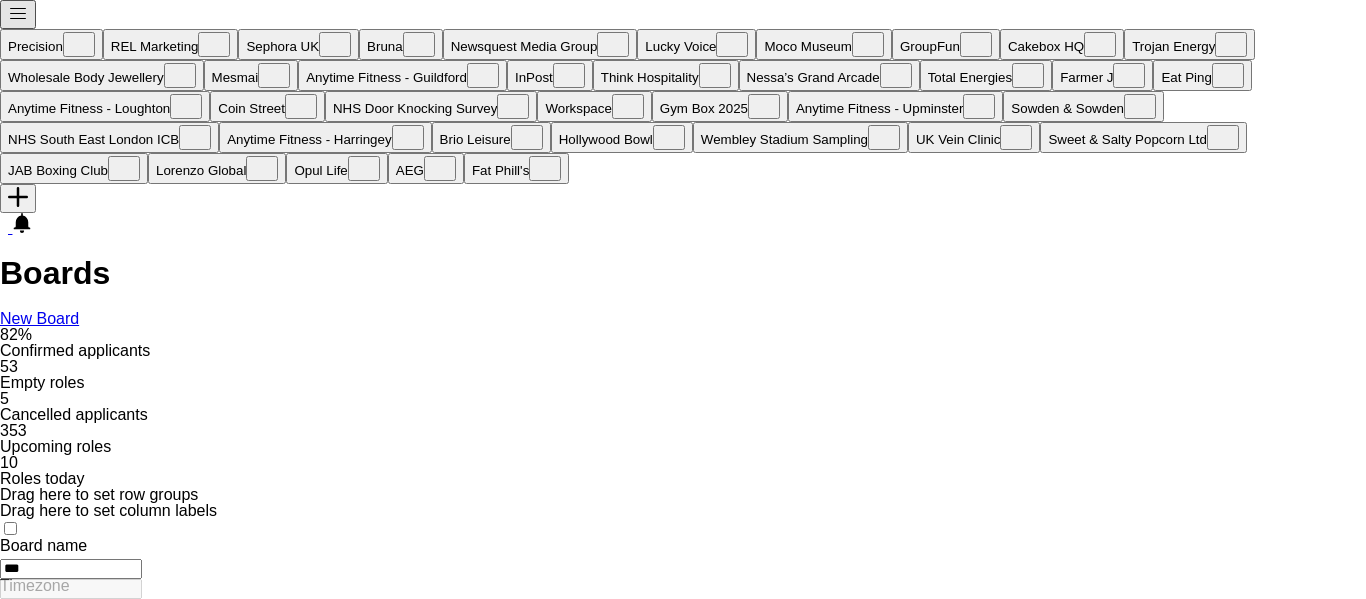 click on "Menu" at bounding box center (18, 14) 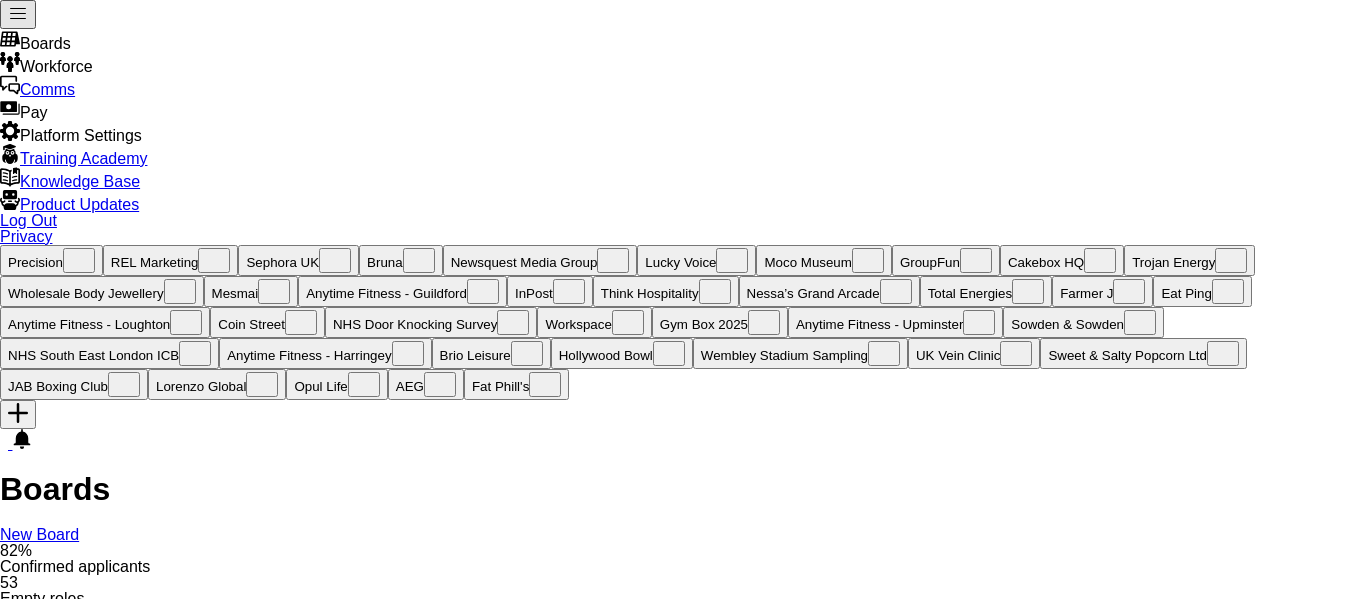 scroll, scrollTop: 0, scrollLeft: 0, axis: both 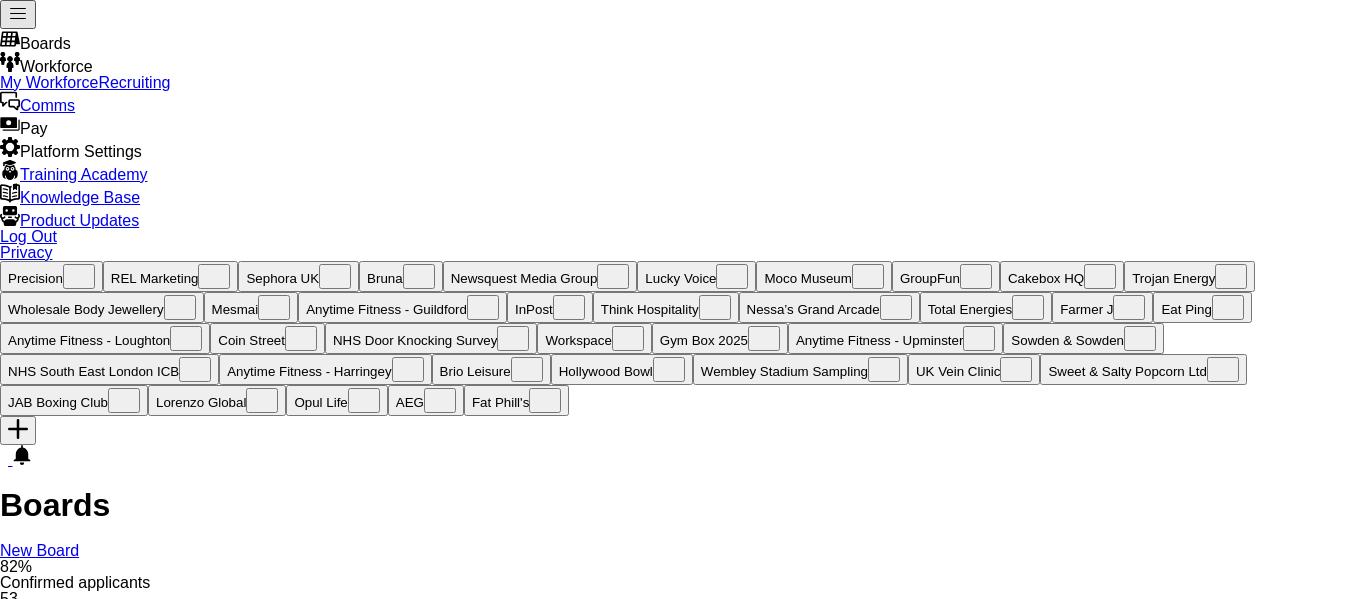click on "My Workforce" at bounding box center [49, 82] 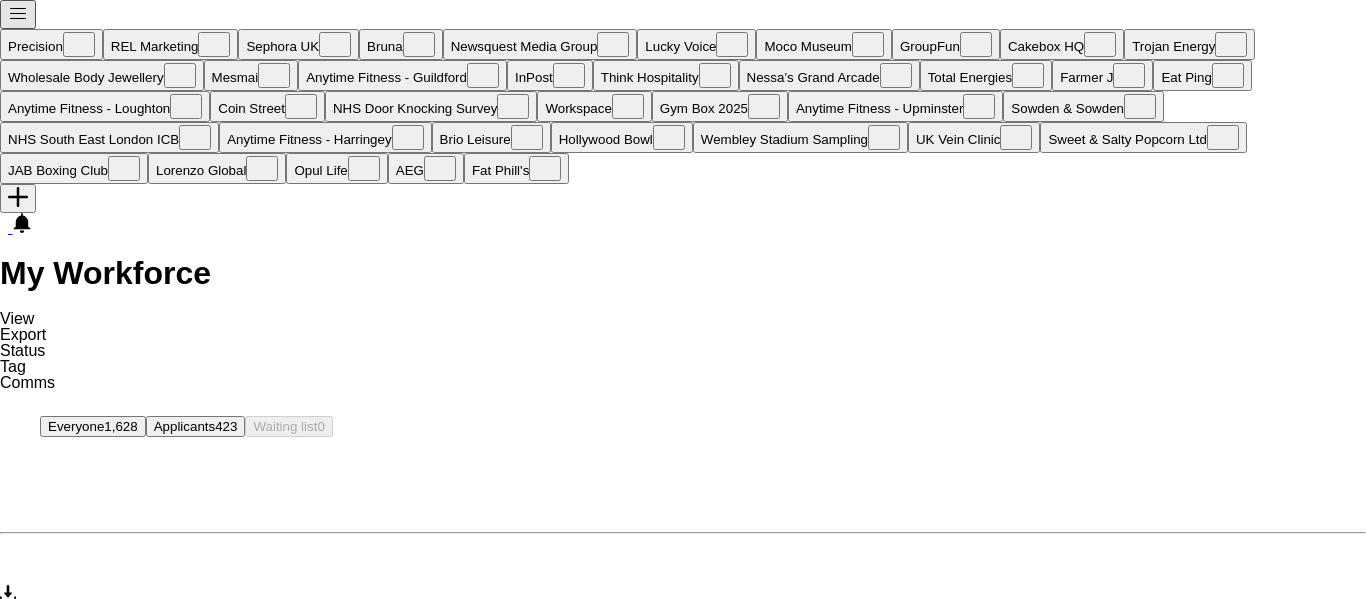 type on "*****" 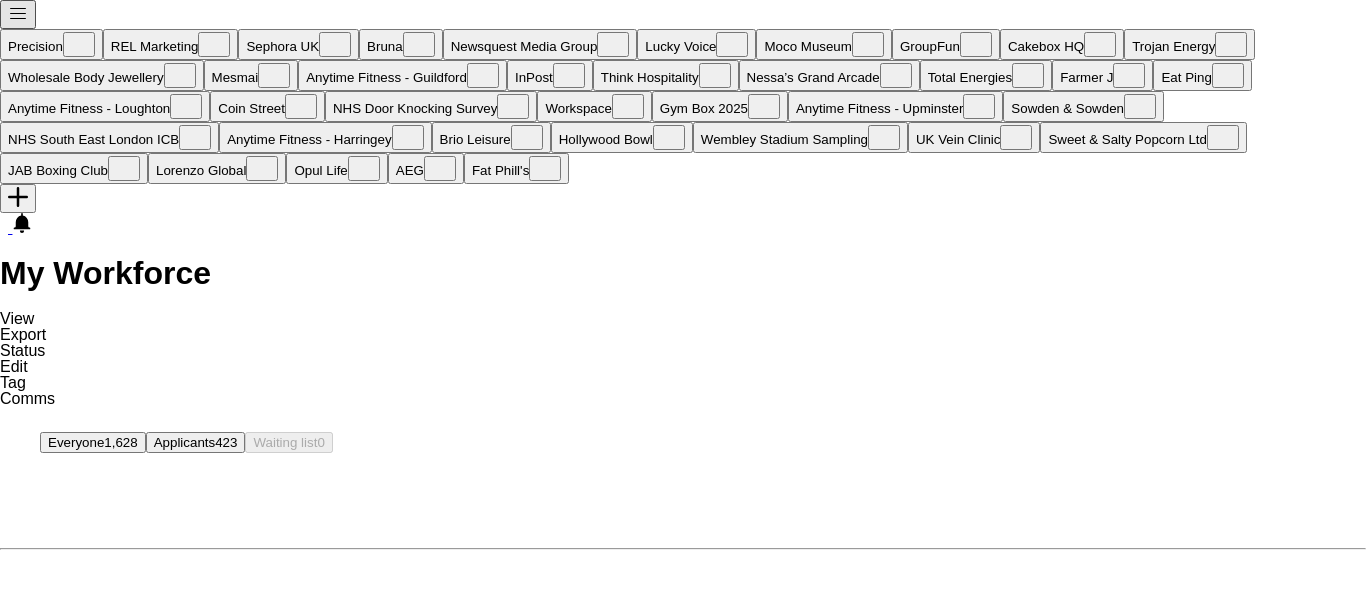 click on "Edit" at bounding box center (683, 367) 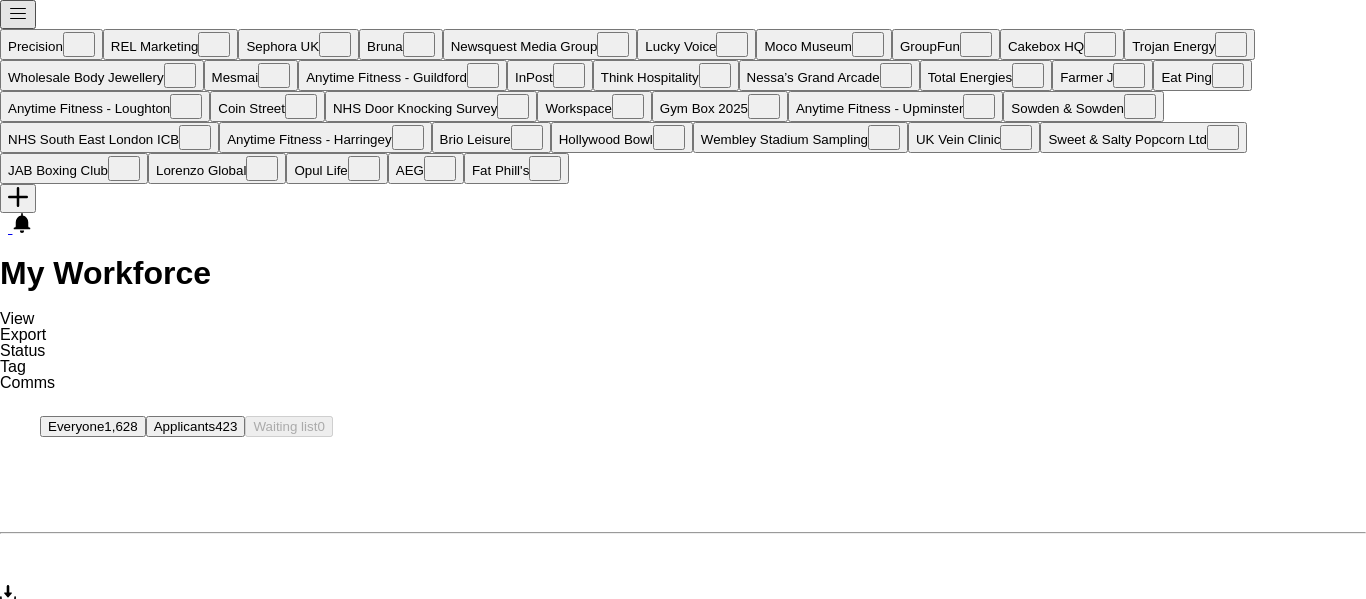 click at bounding box center (0, 1023) 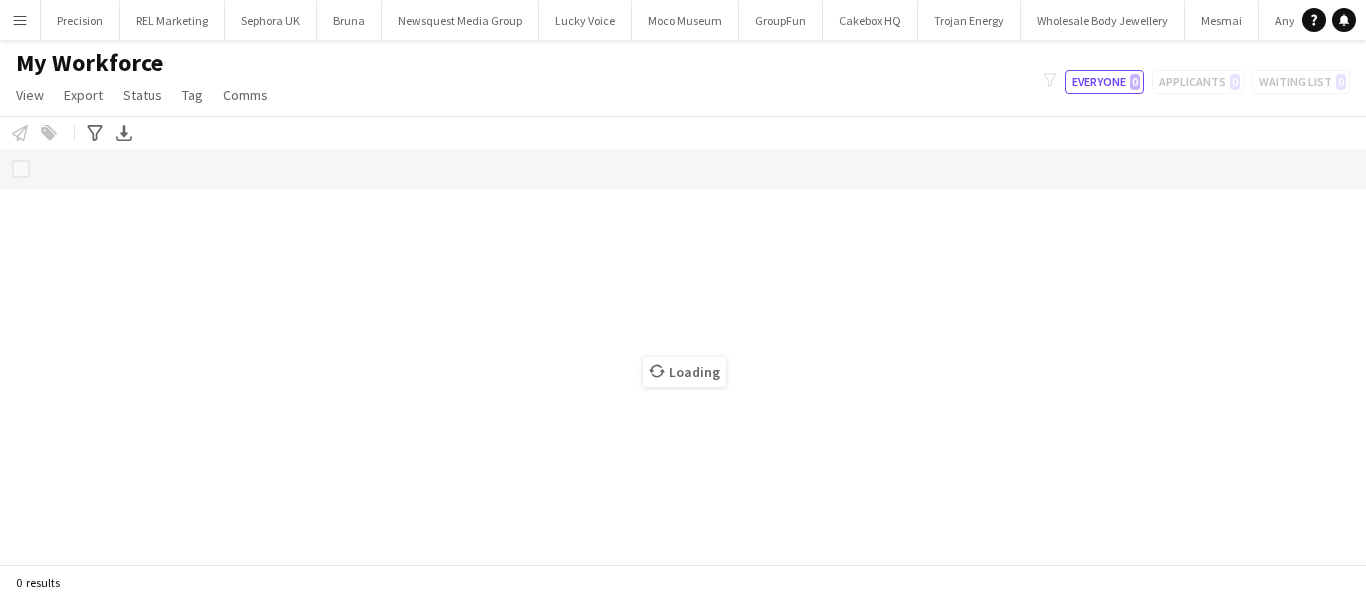 scroll, scrollTop: 0, scrollLeft: 0, axis: both 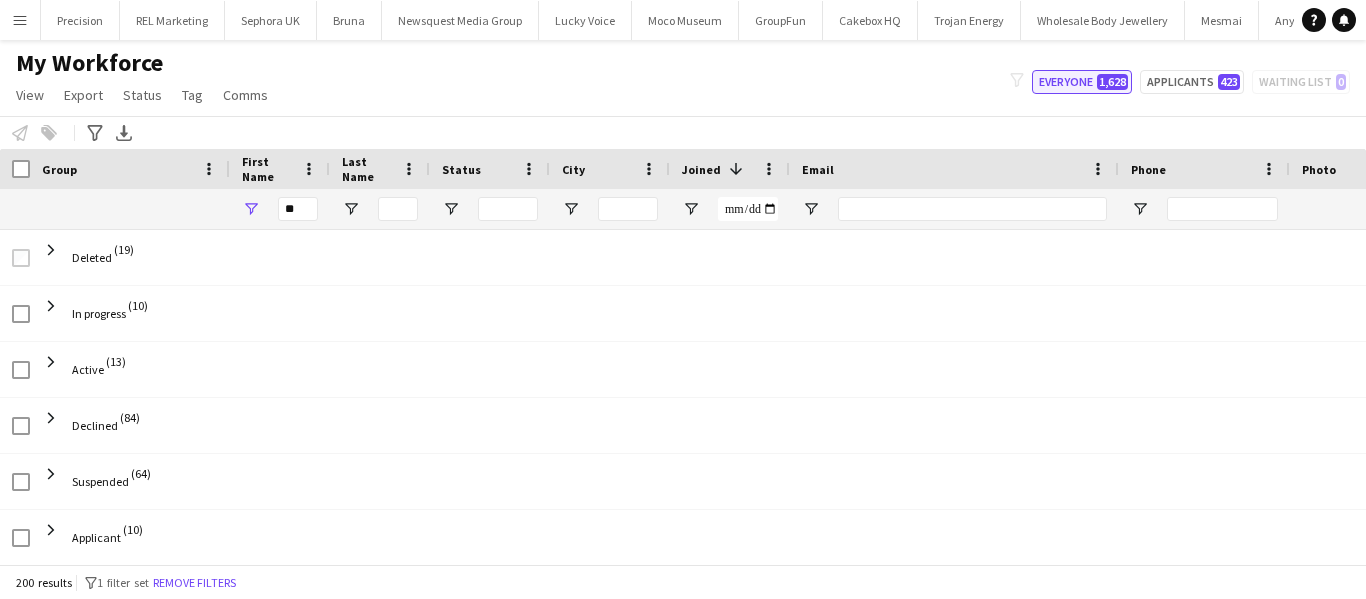 click on "Everyone   1,628" 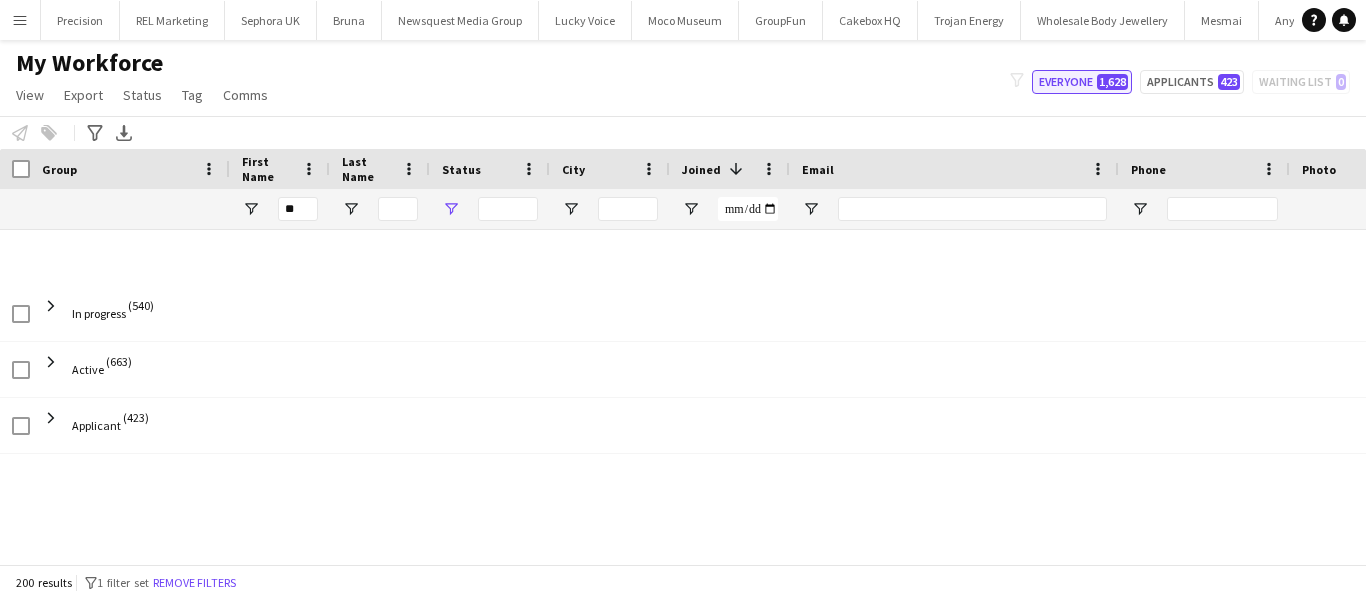 type 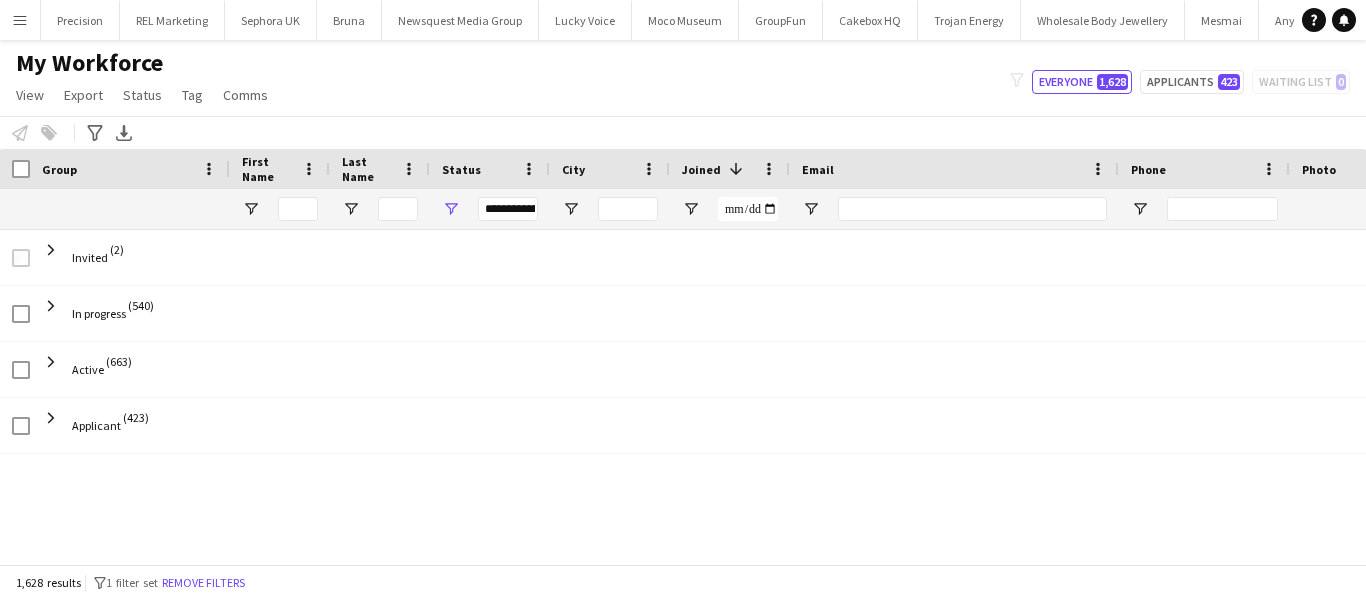 click on "Menu" at bounding box center [20, 20] 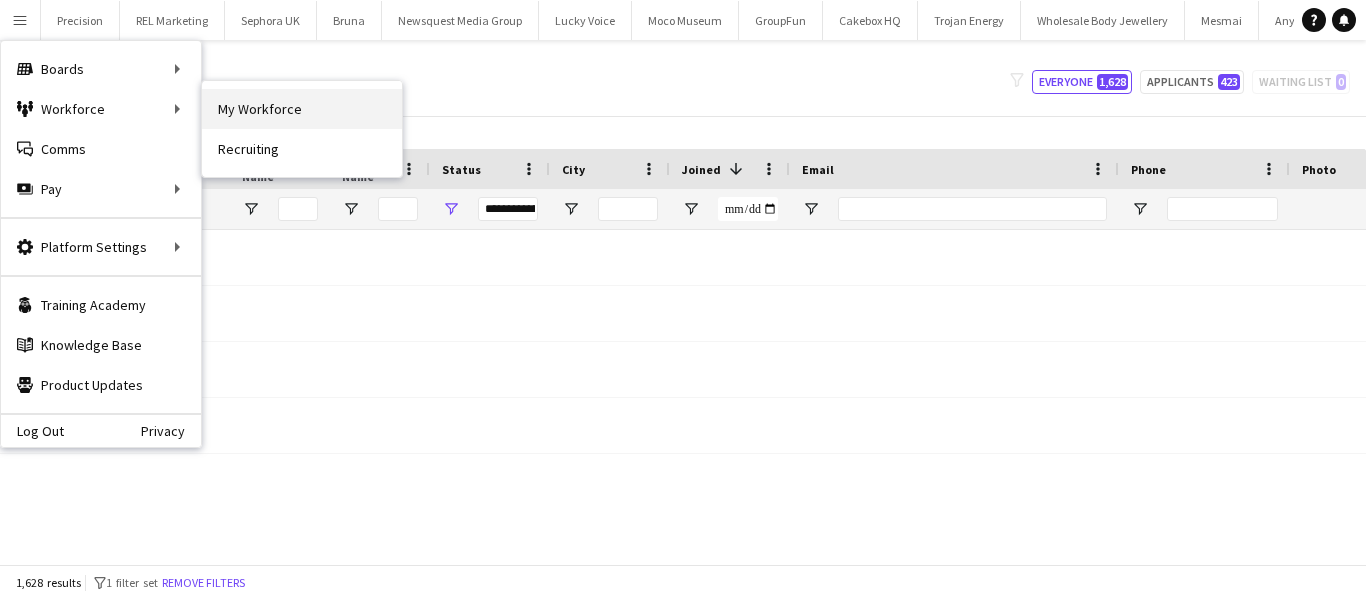 click on "My Workforce" at bounding box center [302, 109] 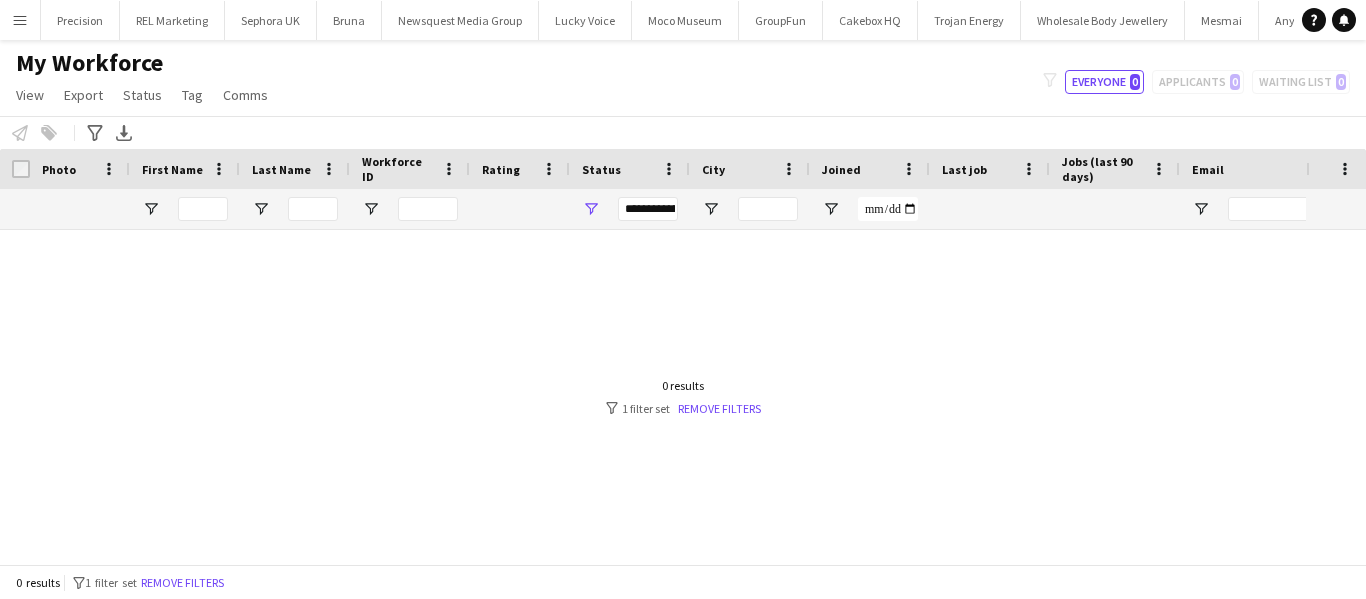 click on "Comms" 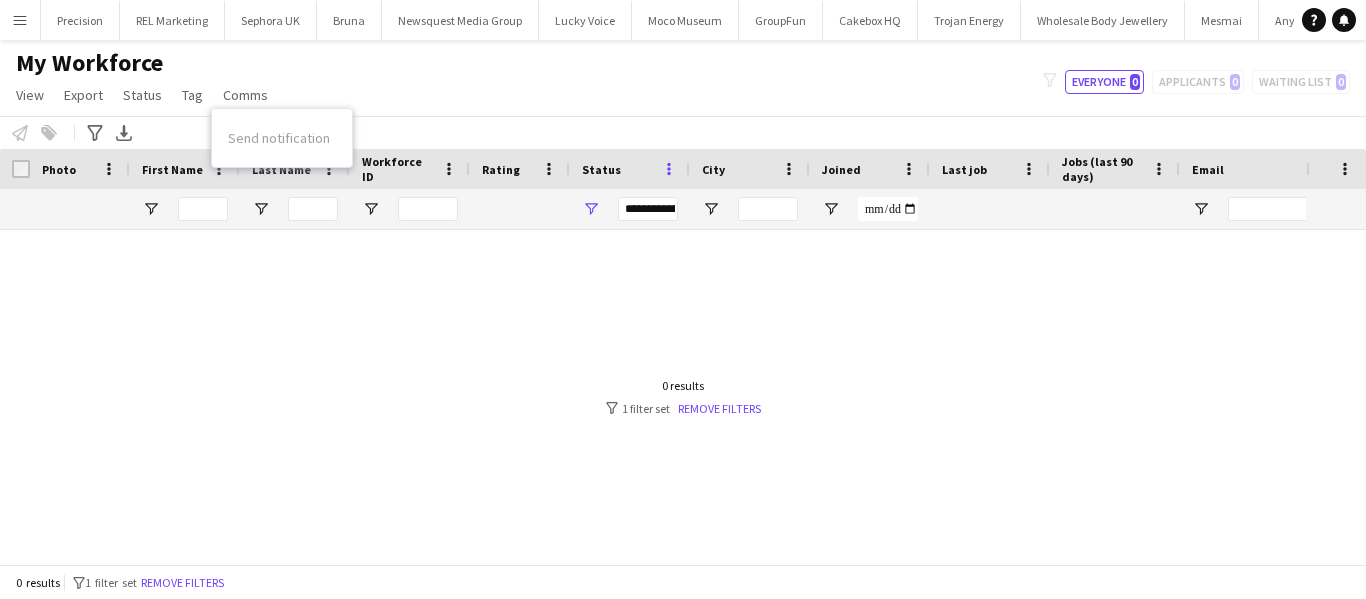 click at bounding box center [669, 169] 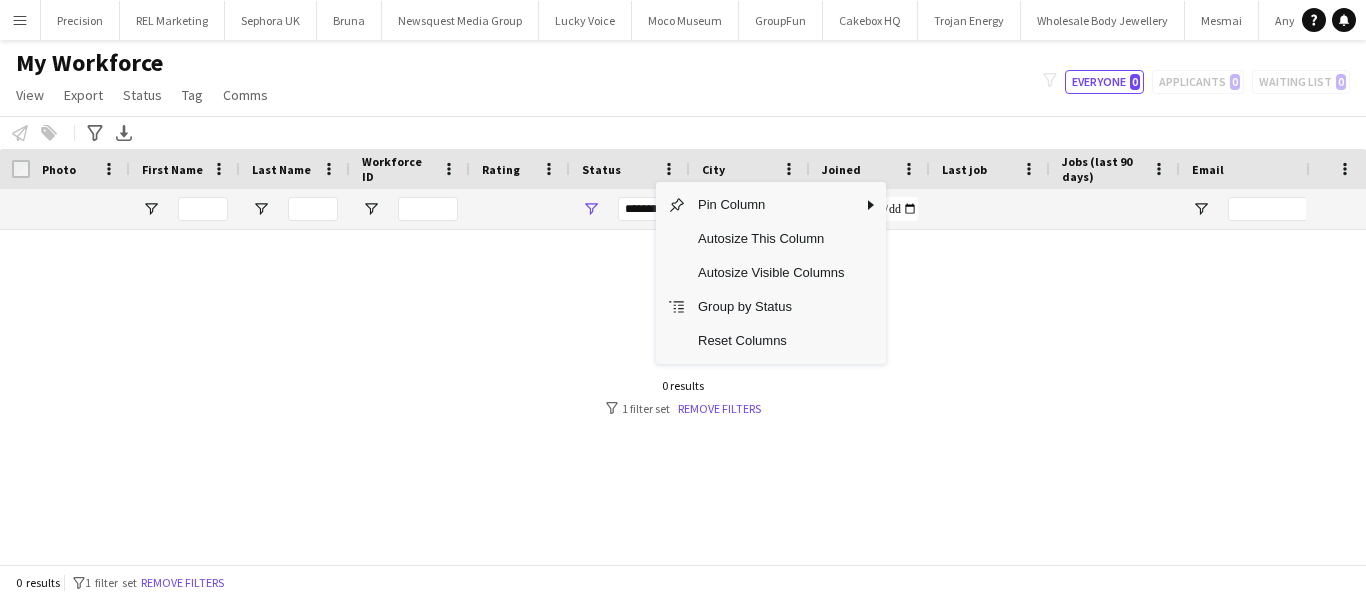 click on "Status" at bounding box center (618, 169) 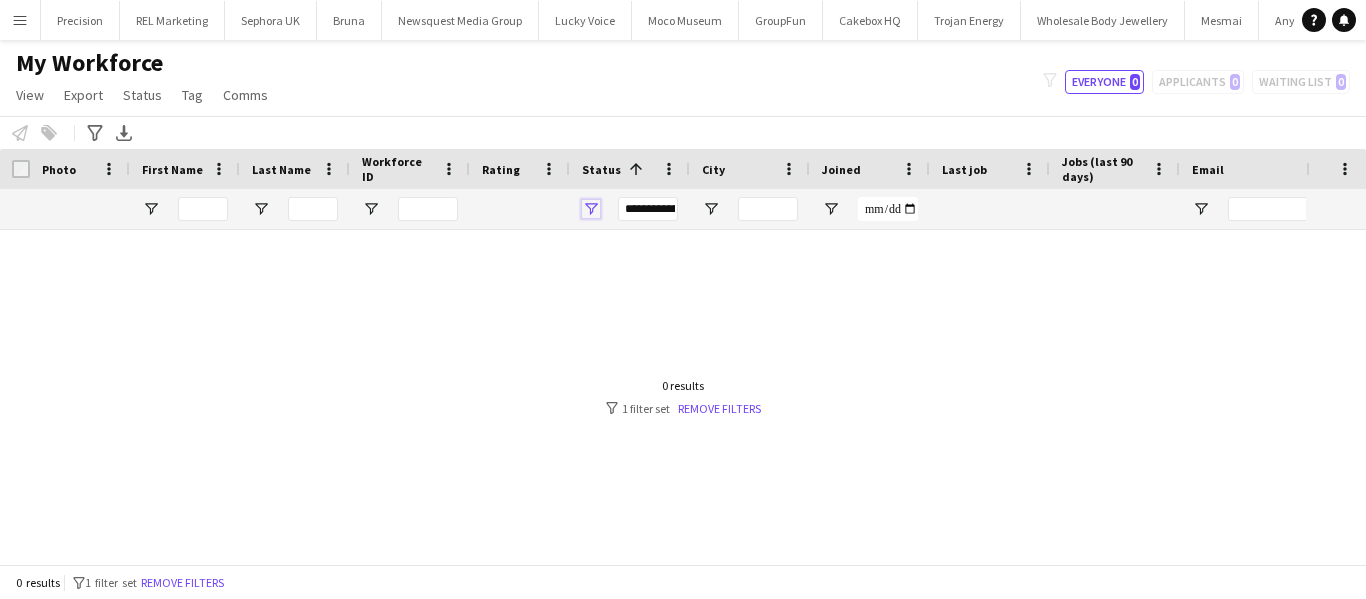 click at bounding box center [591, 209] 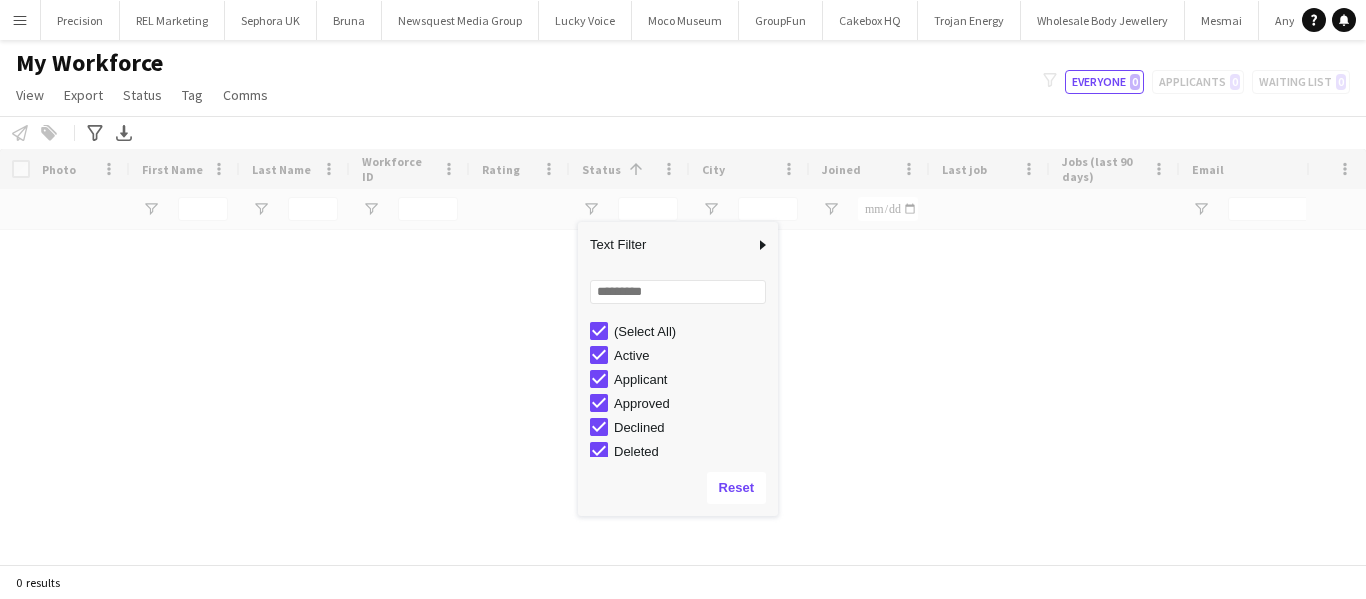 click on "My Workforce   View   Views  Default view New view Update view Delete view Edit name Customise view Customise filters Reset Filters Reset View Reset All  Export  New starters report Export as XLSX Export as PDF  Status  Edit  Tag  New tag  Edit tag  ACTIVE LONDON (81) Completion email sent 01/04 (3) Completion email sent 02/05 (6) Completion email sent 30/04 (28) Induction booked (3) Induction invite 01/05 (0) Induction invite sent 01/05 (1) Induction invite sent 02/05 (0) Induction invite sent 30/04 (7) Missed Induction 02/05 (0)  Add to tag  ACTIVE LONDON (81) Completion email sent 01/04 (3) Completion email sent 02/05 (6) Completion email sent 30/04 (28) Induction booked (3) Induction invite 01/05 (0) Induction invite sent 01/05 (1) Induction invite sent 02/05 (0) Induction invite sent 30/04 (7) Missed Induction 02/05 (0)  Untag  ACTIVE LONDON (81) Completion email sent 01/04 (3) Completion email sent 02/05 (6) Completion email sent 30/04 (28) Induction booked (3) Induction invite 01/05 (0)  Tag chat" 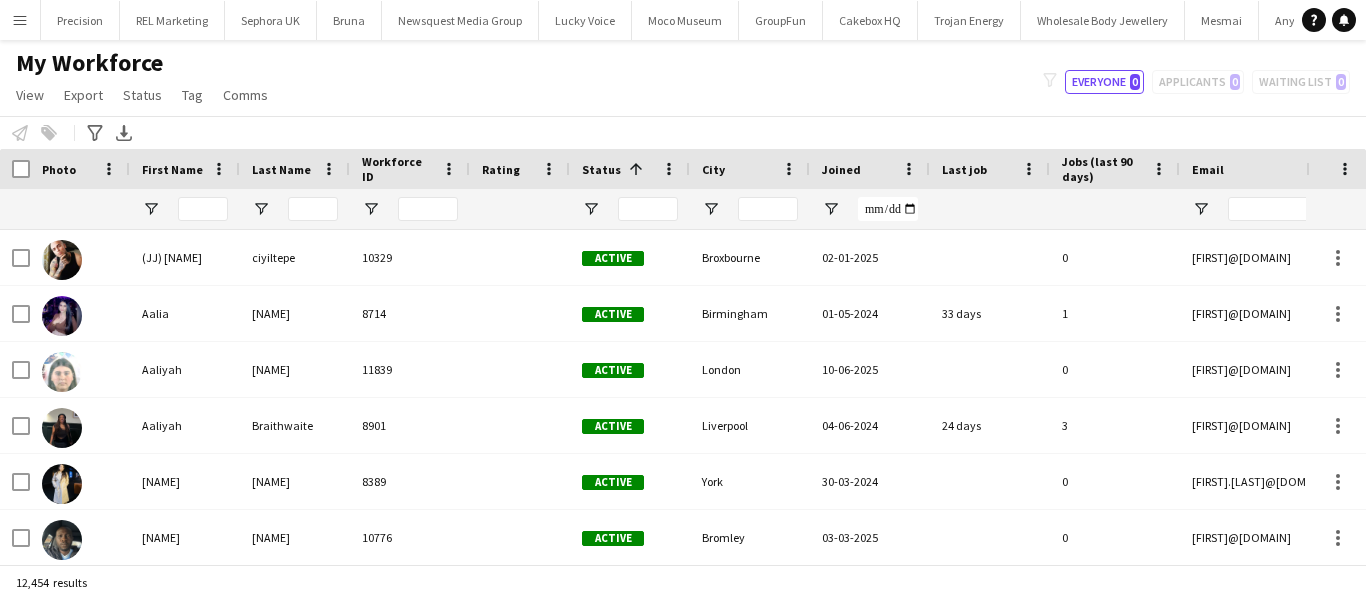 click on "My Workforce   View   Views  Default view New view Update view Delete view Edit name Customise view Customise filters Reset Filters Reset View Reset All  Export  New starters report Export as XLSX Export as PDF  Status  Edit  Tag  New tag  Edit tag  ACTIVE LONDON (81) Completion email sent 01/04 (3) Completion email sent 02/05 (6) Completion email sent 30/04 (28) Induction booked (3) Induction invite 01/05 (0) Induction invite sent 01/05 (1) Induction invite sent 02/05 (0) Induction invite sent 30/04 (7) Missed Induction 02/05 (0)  Add to tag  ACTIVE LONDON (81) Completion email sent 01/04 (3) Completion email sent 02/05 (6) Completion email sent 30/04 (28) Induction booked (3) Induction invite 01/05 (0) Induction invite sent 01/05 (1) Induction invite sent 02/05 (0) Induction invite sent 30/04 (7) Missed Induction 02/05 (0)  Untag  ACTIVE LONDON (81) Completion email sent 01/04 (3) Completion email sent 02/05 (6) Completion email sent 30/04 (28) Induction booked (3) Induction invite 01/05 (0)  Tag chat" 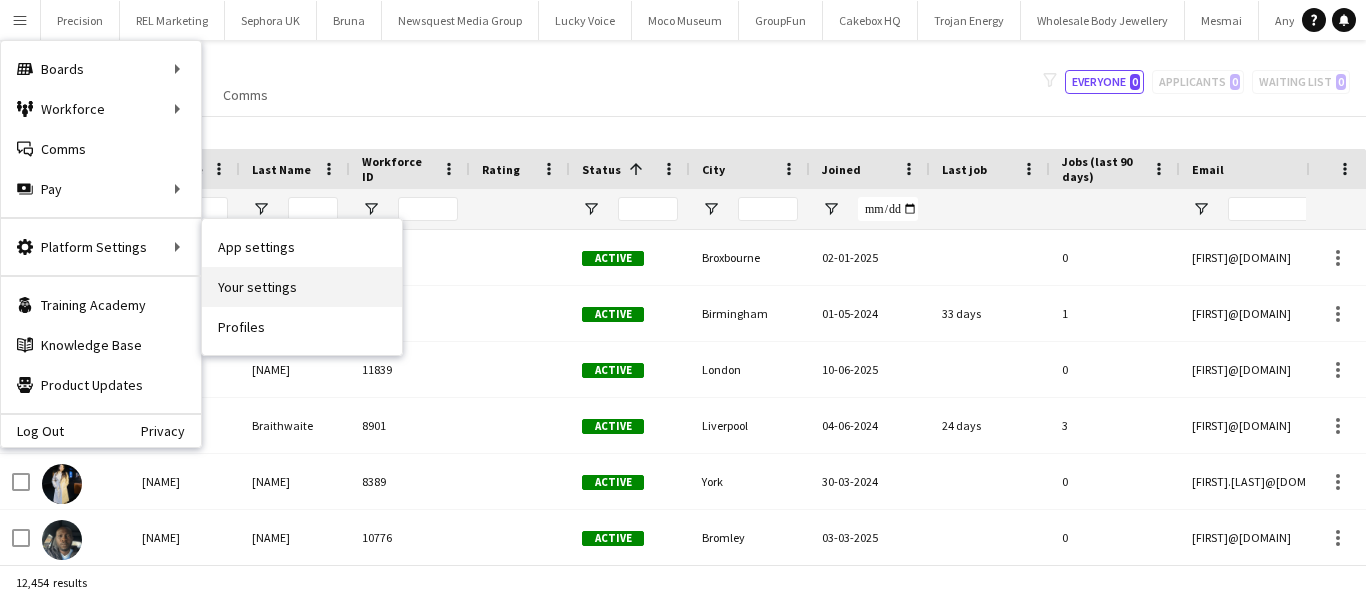 click on "Your settings" at bounding box center [302, 287] 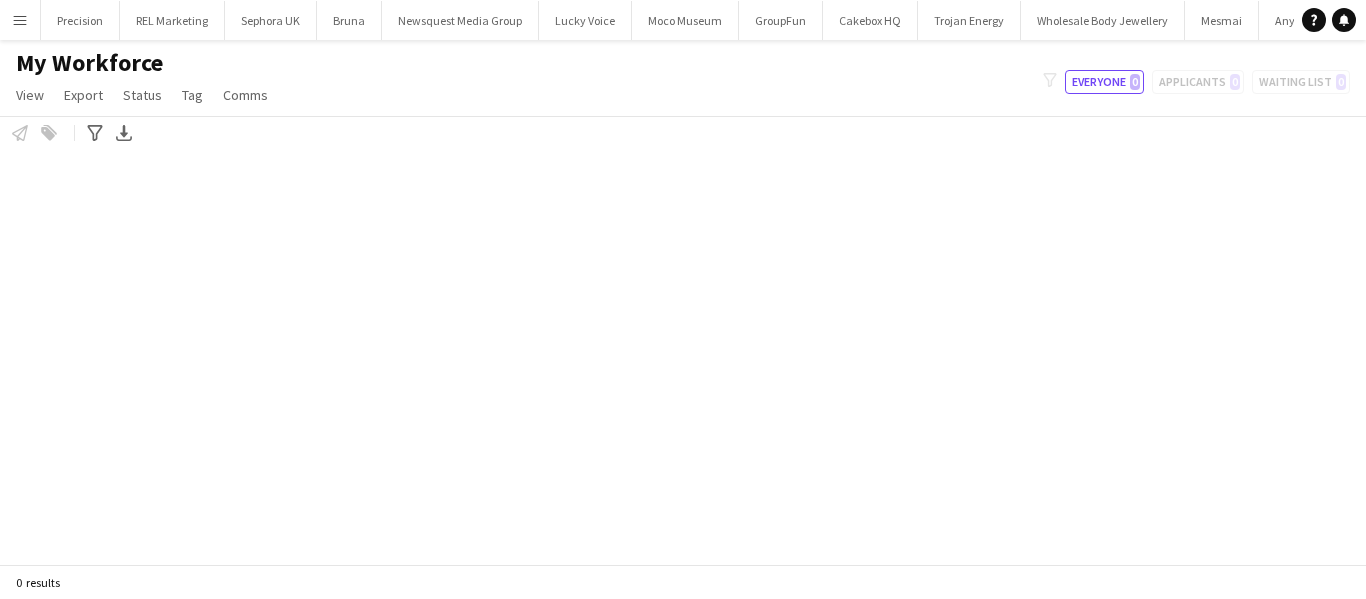 scroll, scrollTop: 0, scrollLeft: 0, axis: both 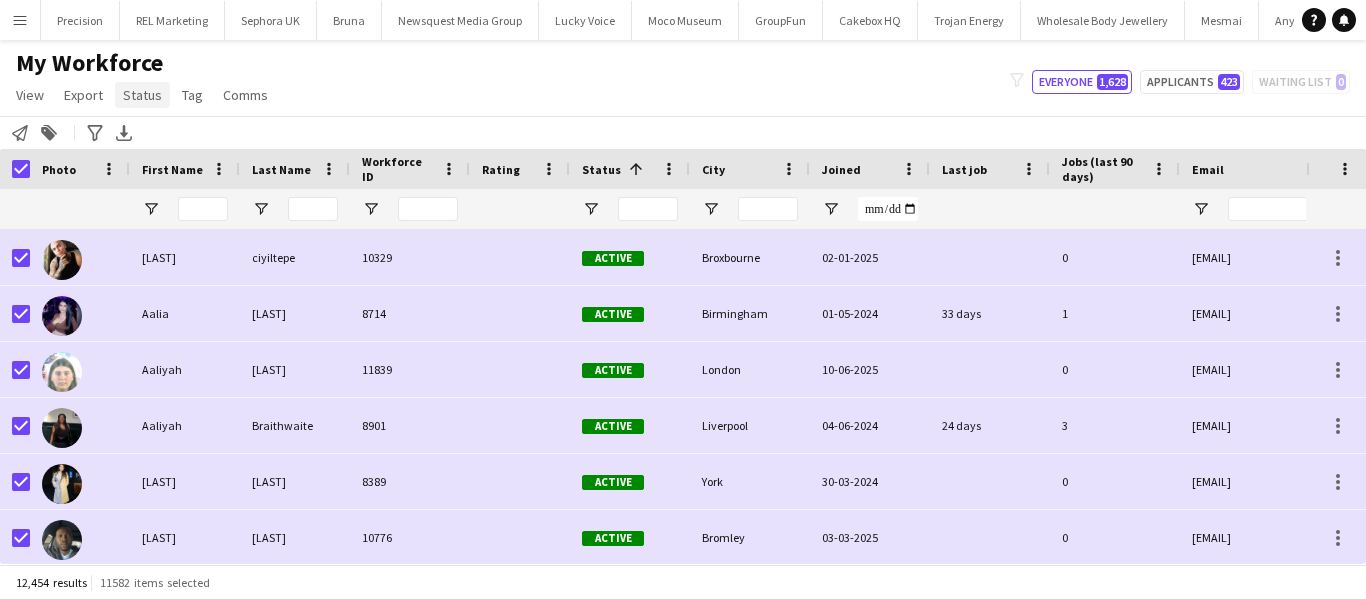 click on "Status" 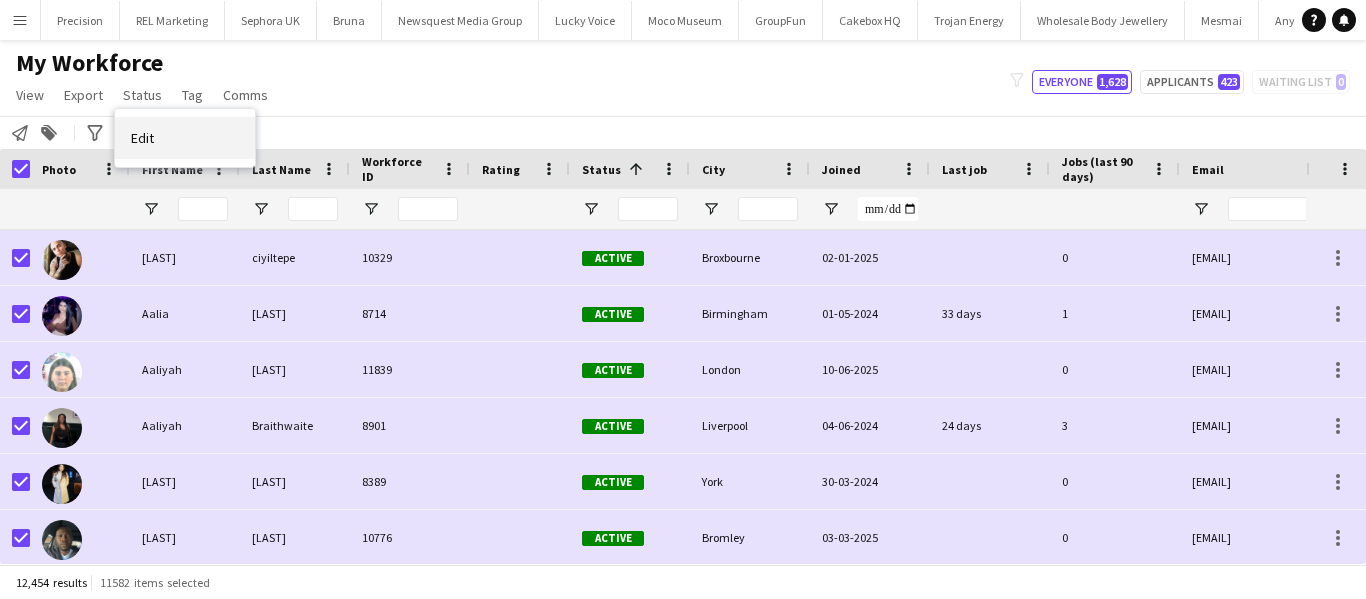 click on "Edit" at bounding box center [185, 138] 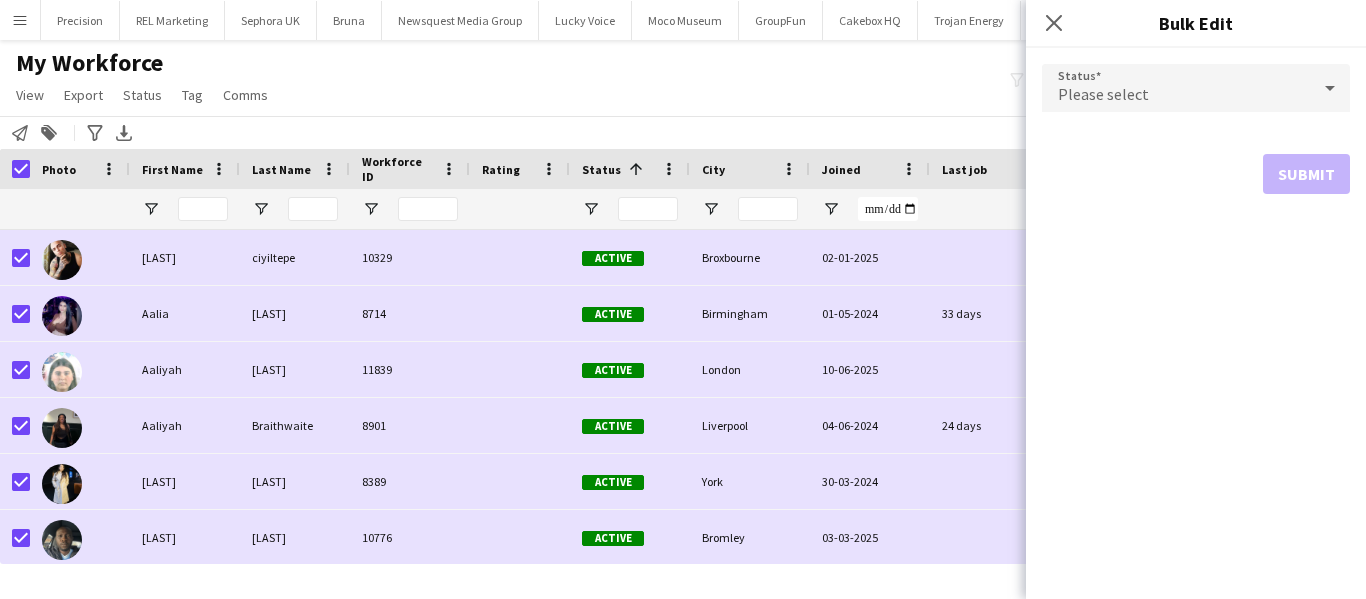click on "Notify workforce
Add to tag
Search tags
magnifier
Add tag
Advanced filters
Advanced filters   Availability   Start Time   End Time   Skills   Role types   Worked with these clients...   Address
Address
Distance from address (km)   Clear   View results
Export XLSX" 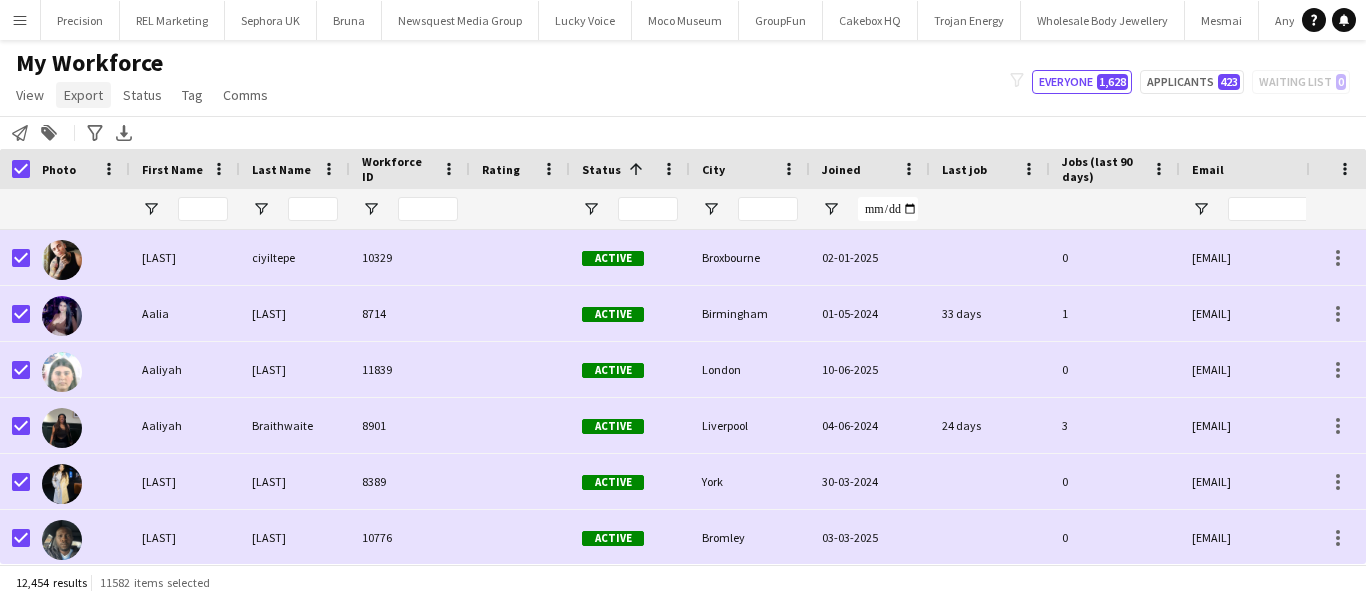 click on "Export" 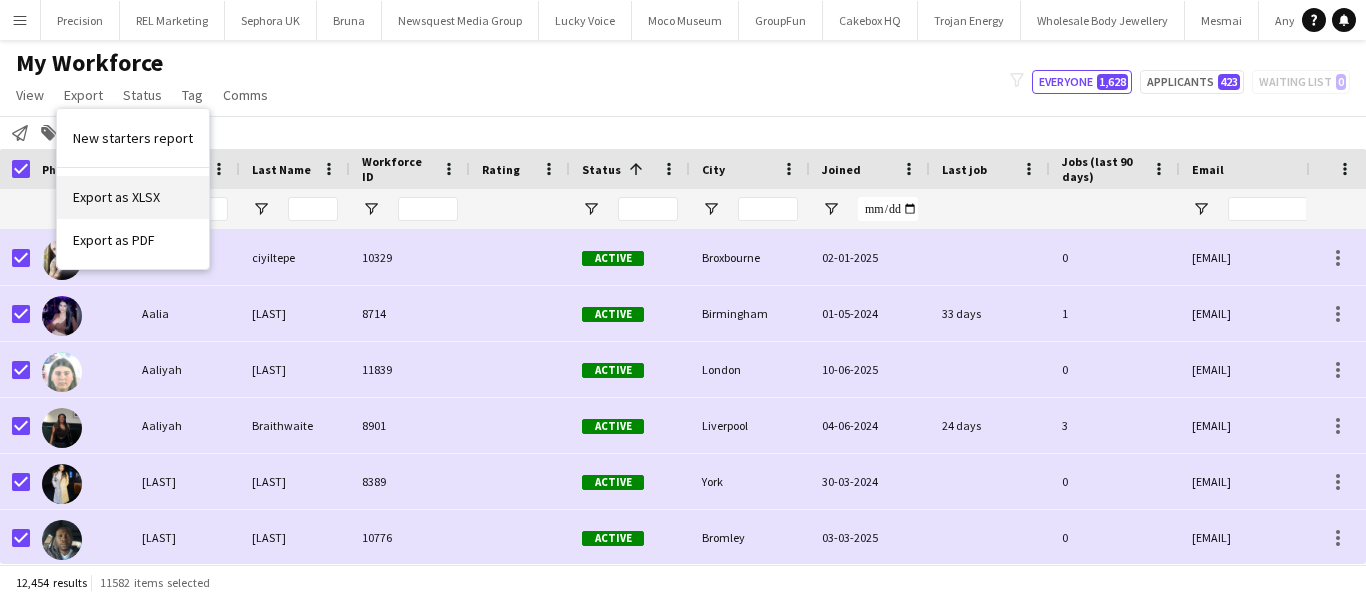 click on "Export as XLSX" at bounding box center [133, 197] 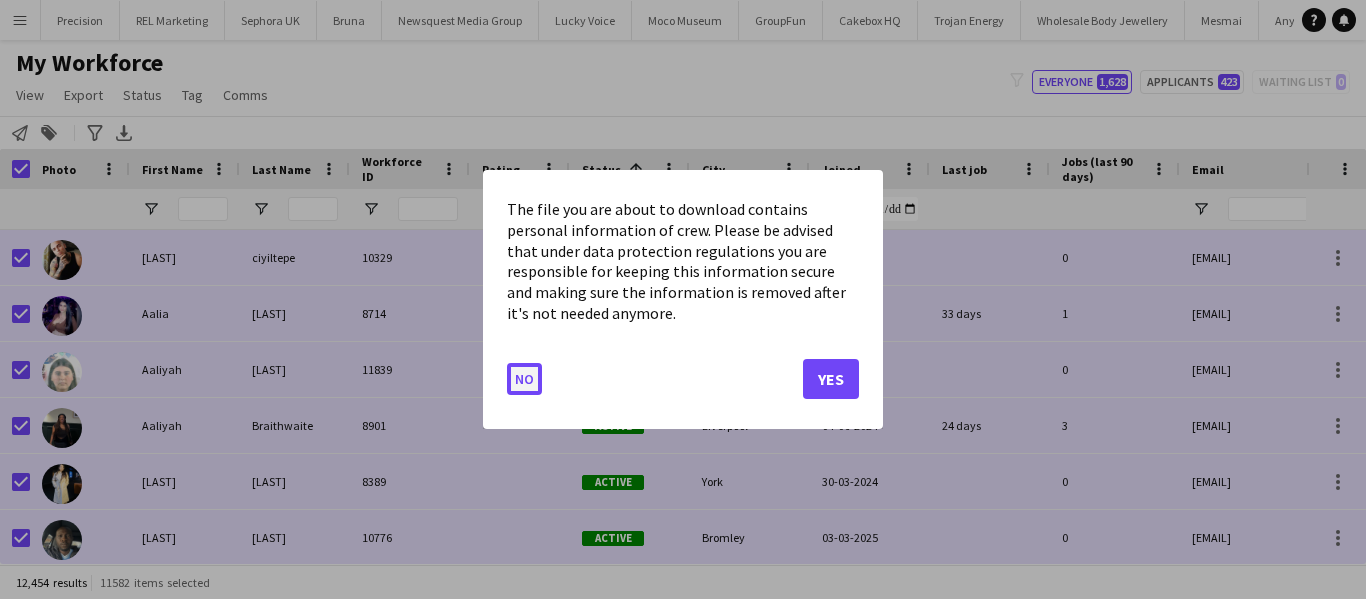 click on "No" 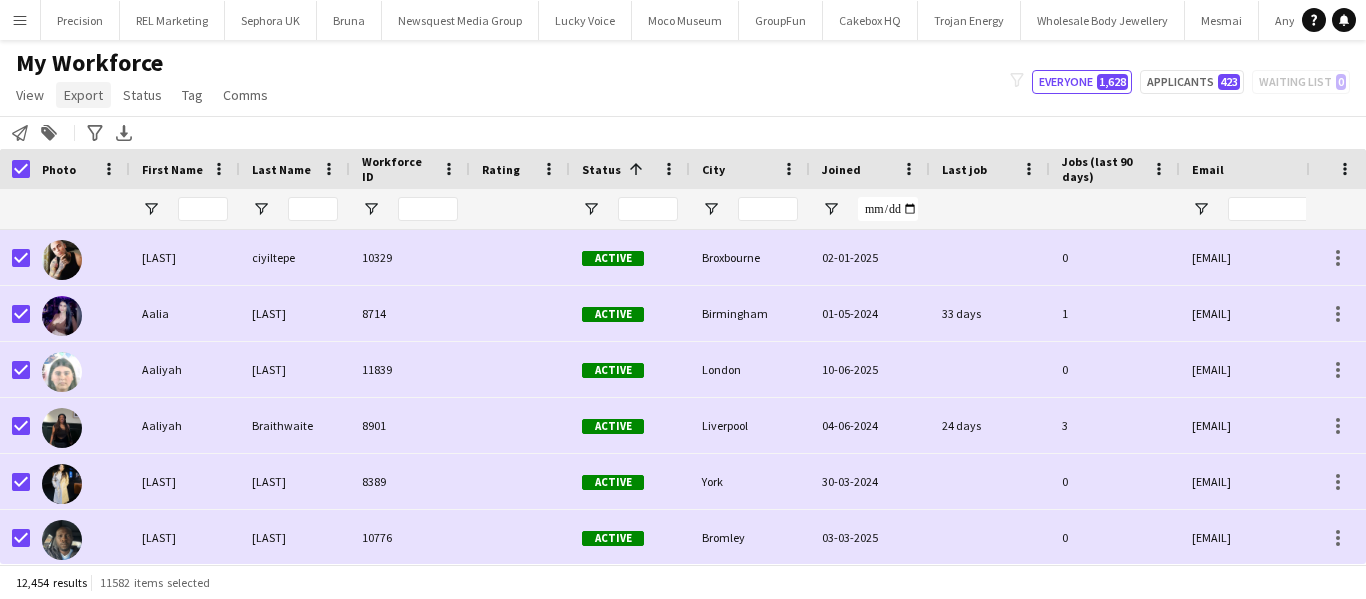 click on "Export" 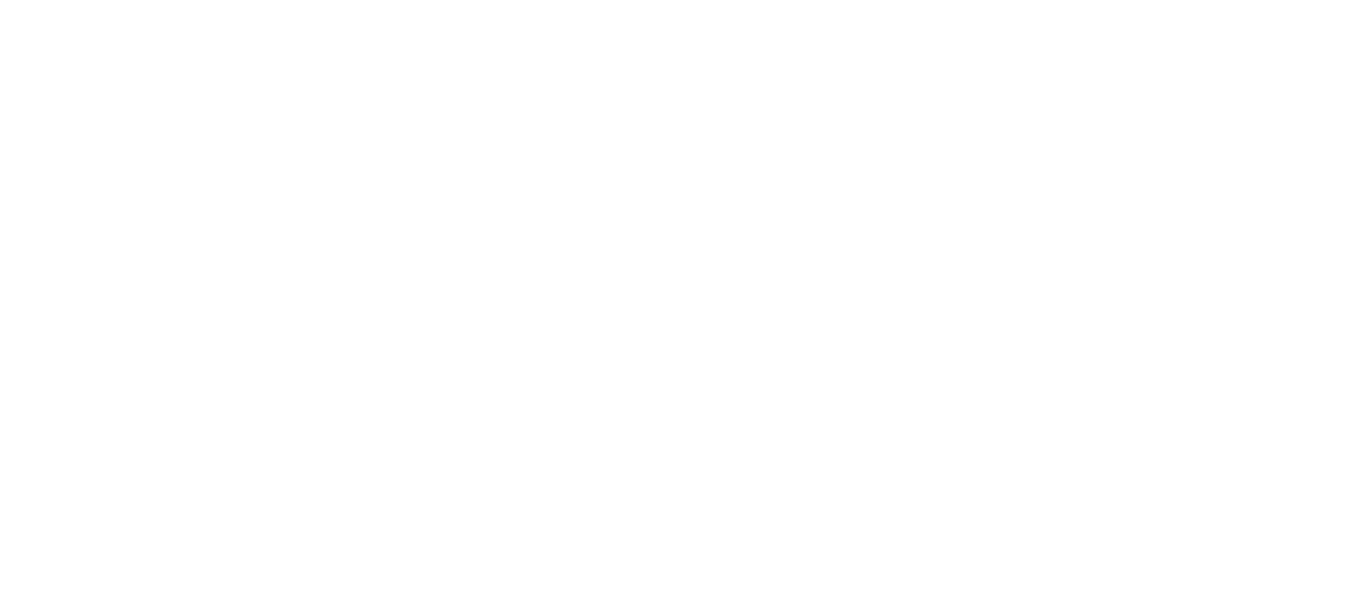 scroll, scrollTop: 0, scrollLeft: 0, axis: both 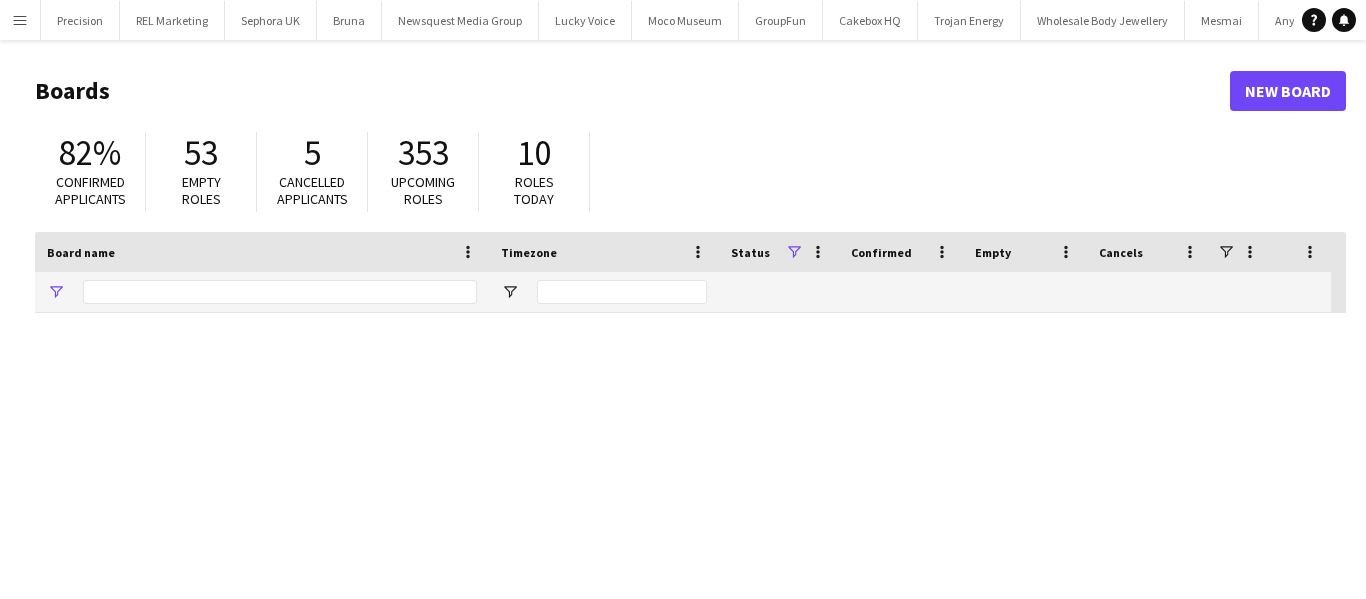 type on "***" 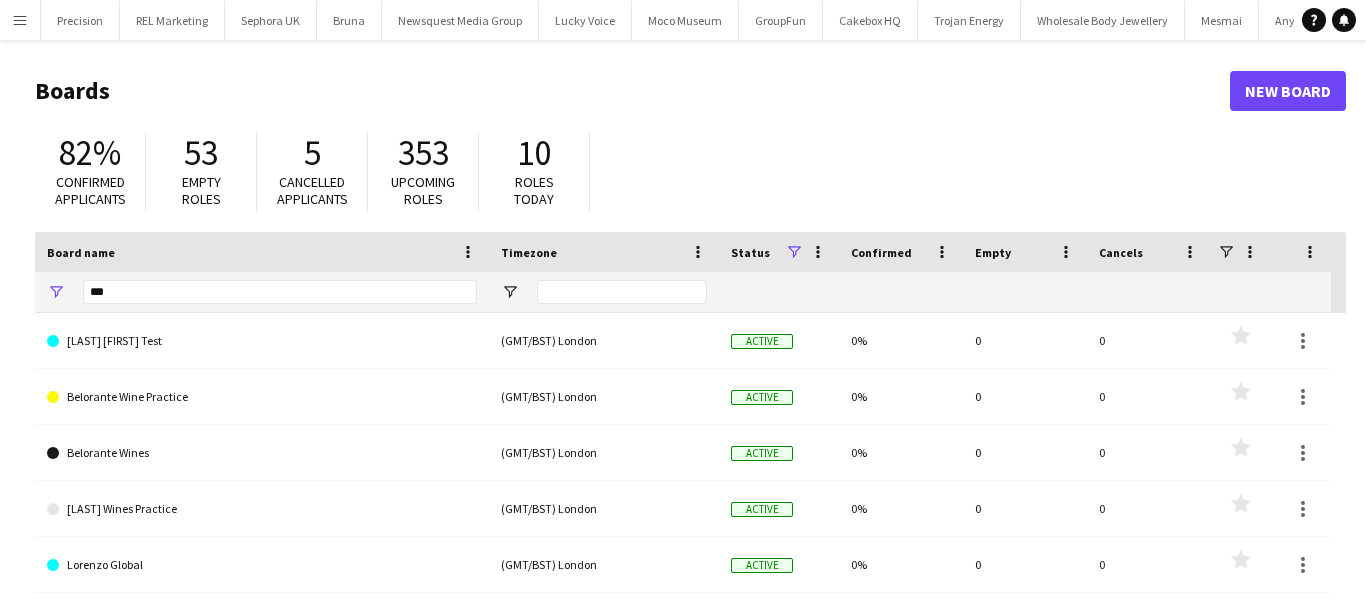 scroll, scrollTop: 0, scrollLeft: 0, axis: both 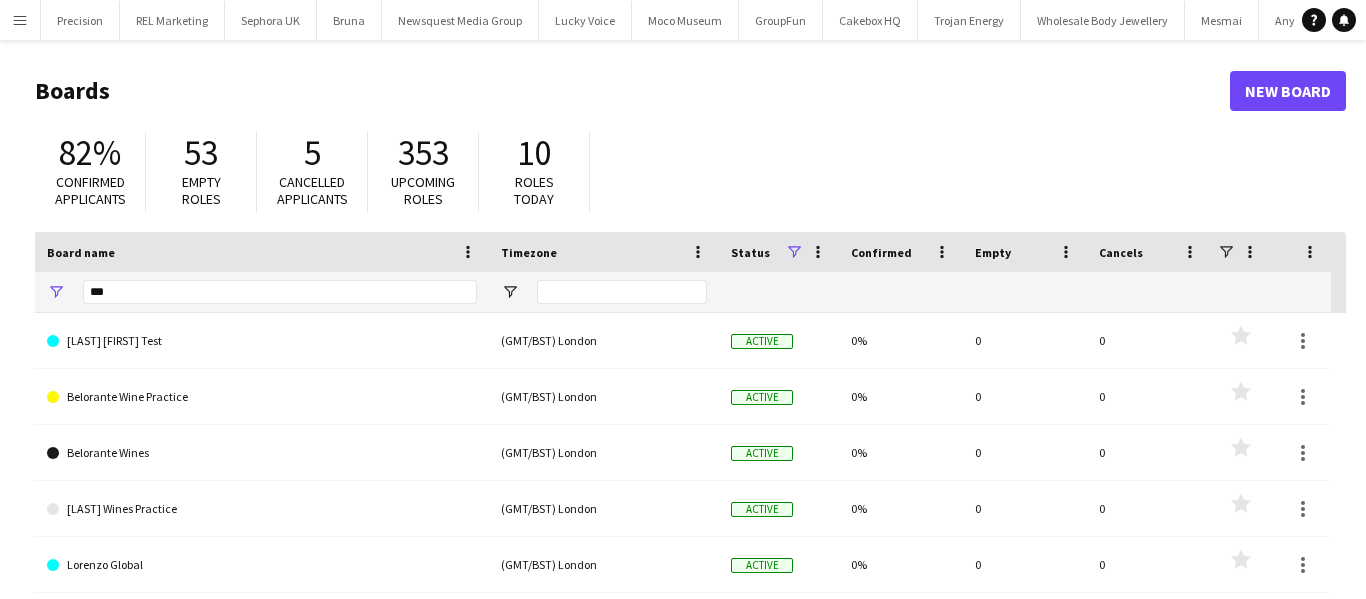 click on "Menu" at bounding box center (20, 20) 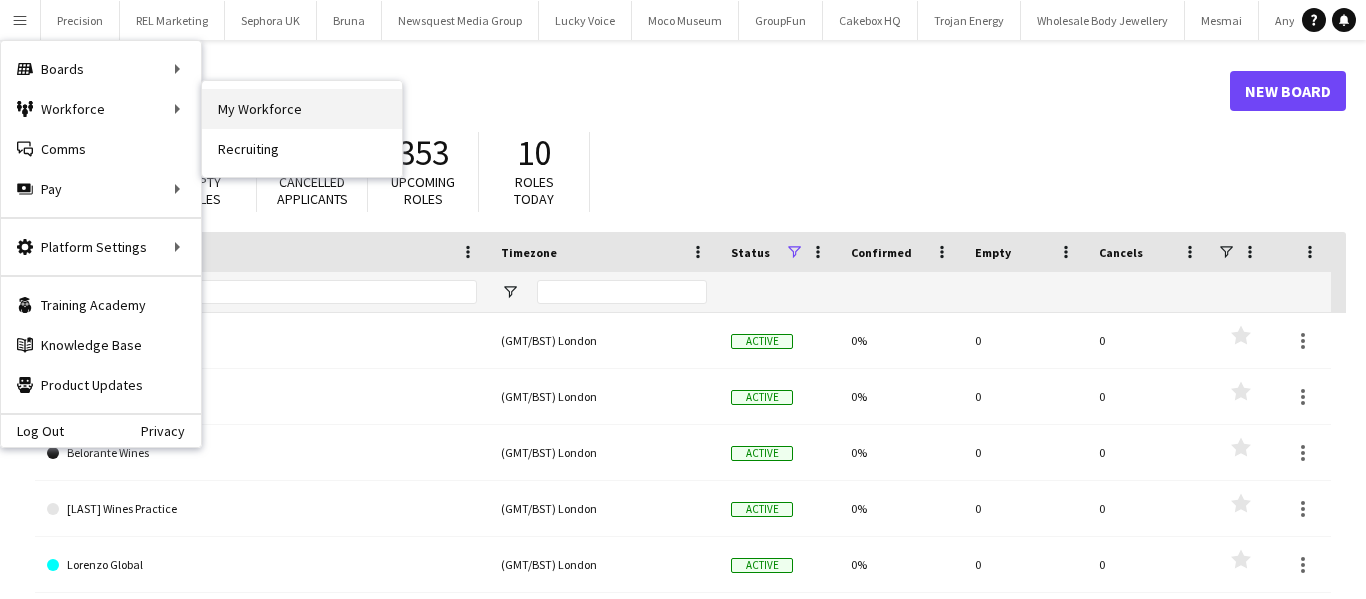 click on "My Workforce" at bounding box center (302, 109) 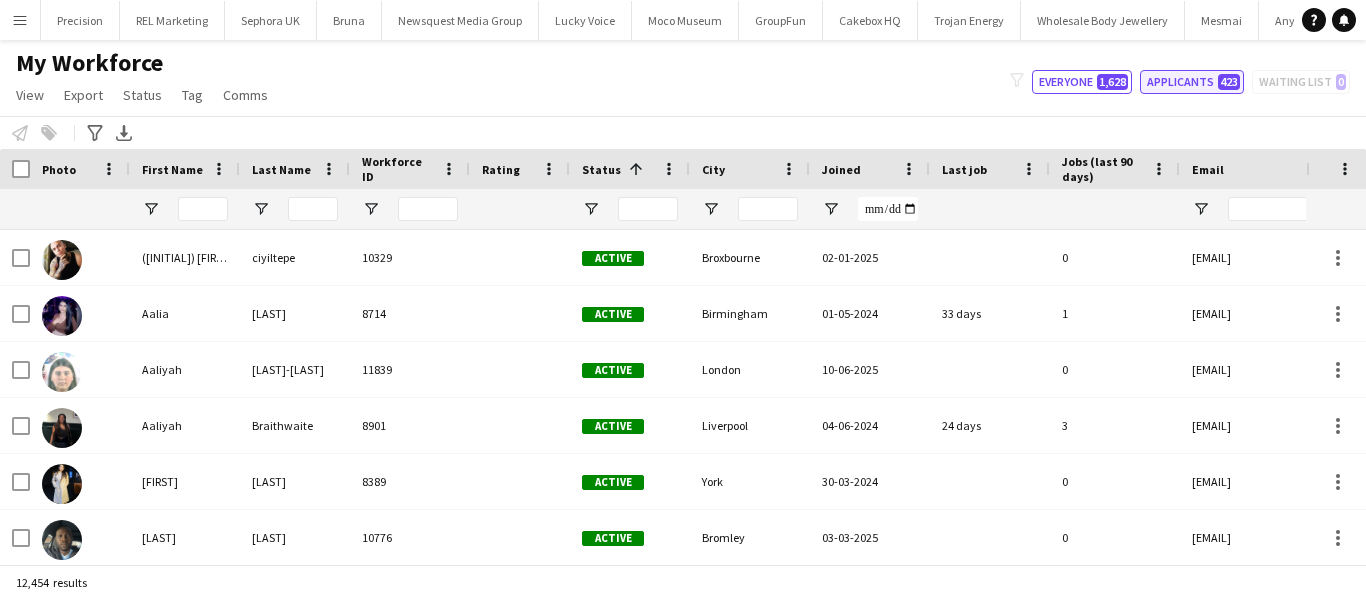 click on "Applicants   [NUMBER]" 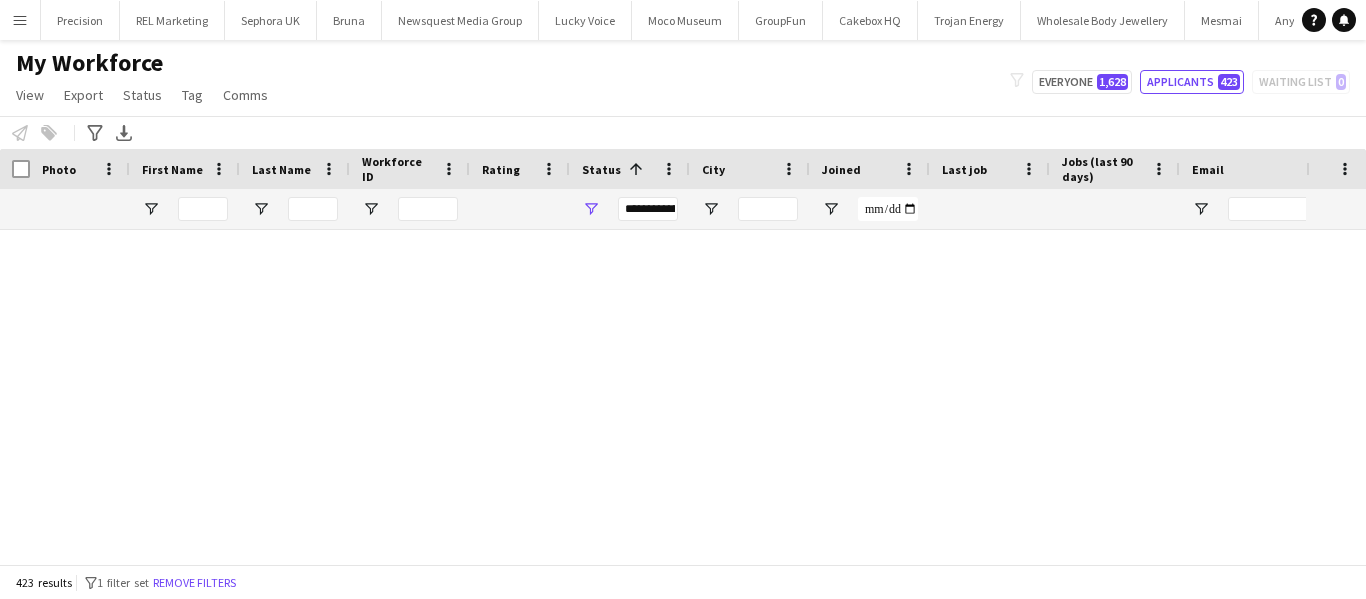 scroll, scrollTop: 1129, scrollLeft: 0, axis: vertical 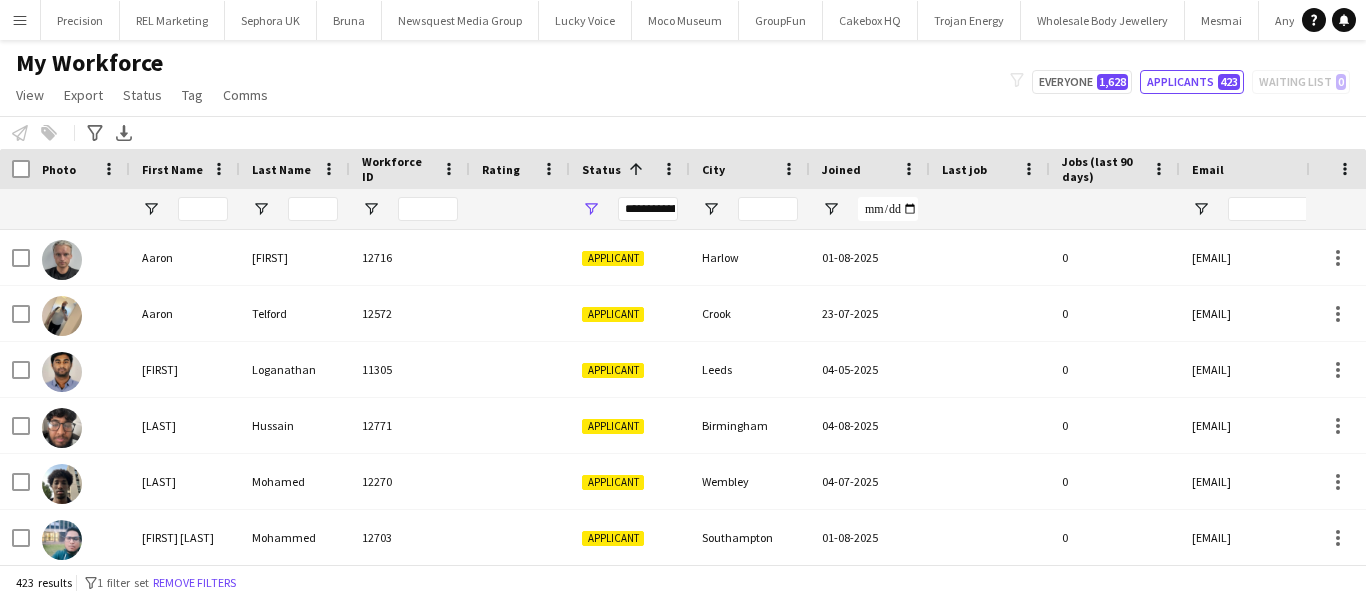 click on "Joined" at bounding box center [870, 169] 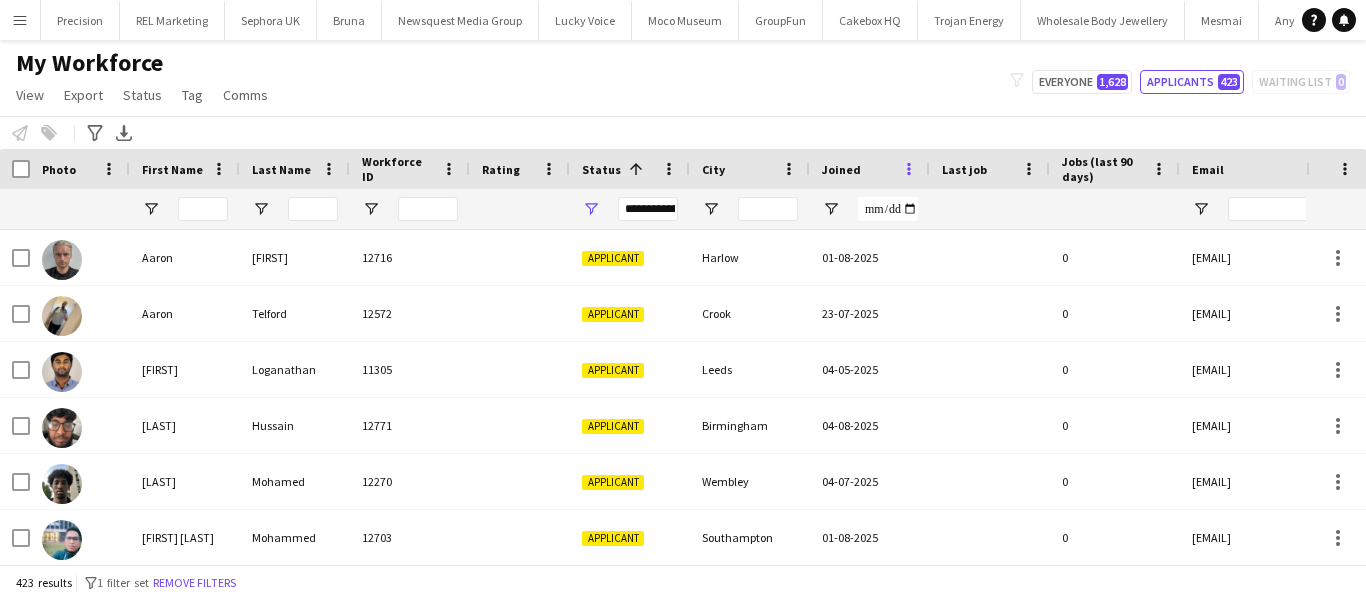 click at bounding box center [909, 169] 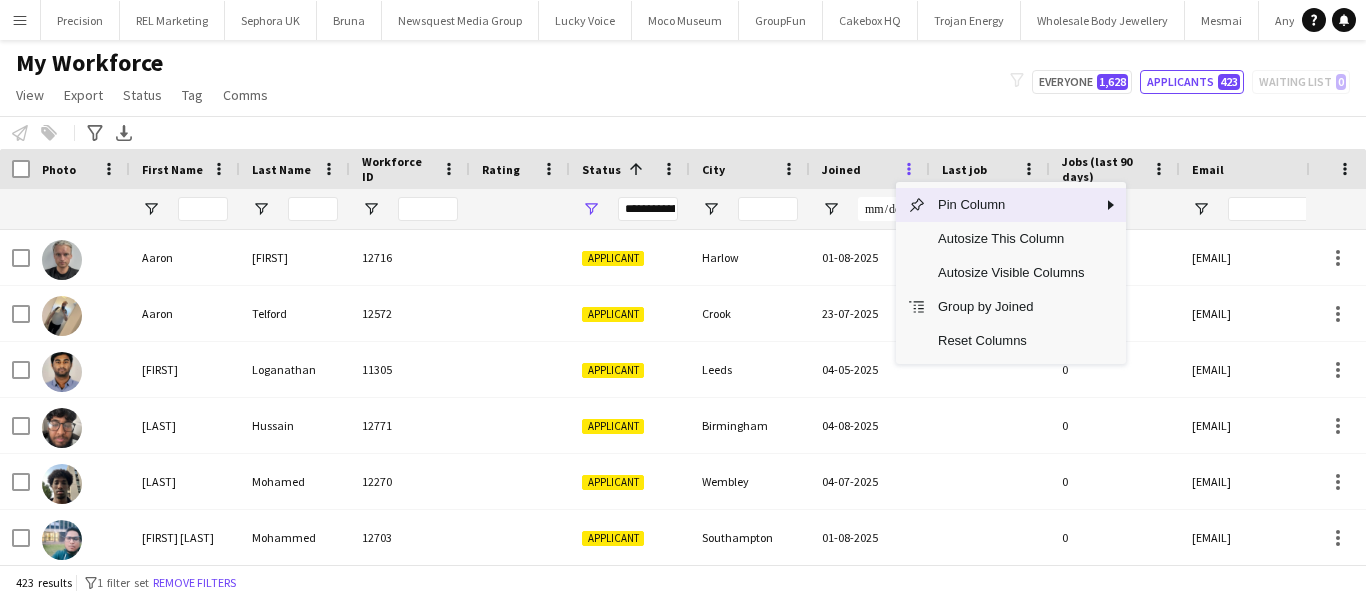 click at bounding box center [909, 169] 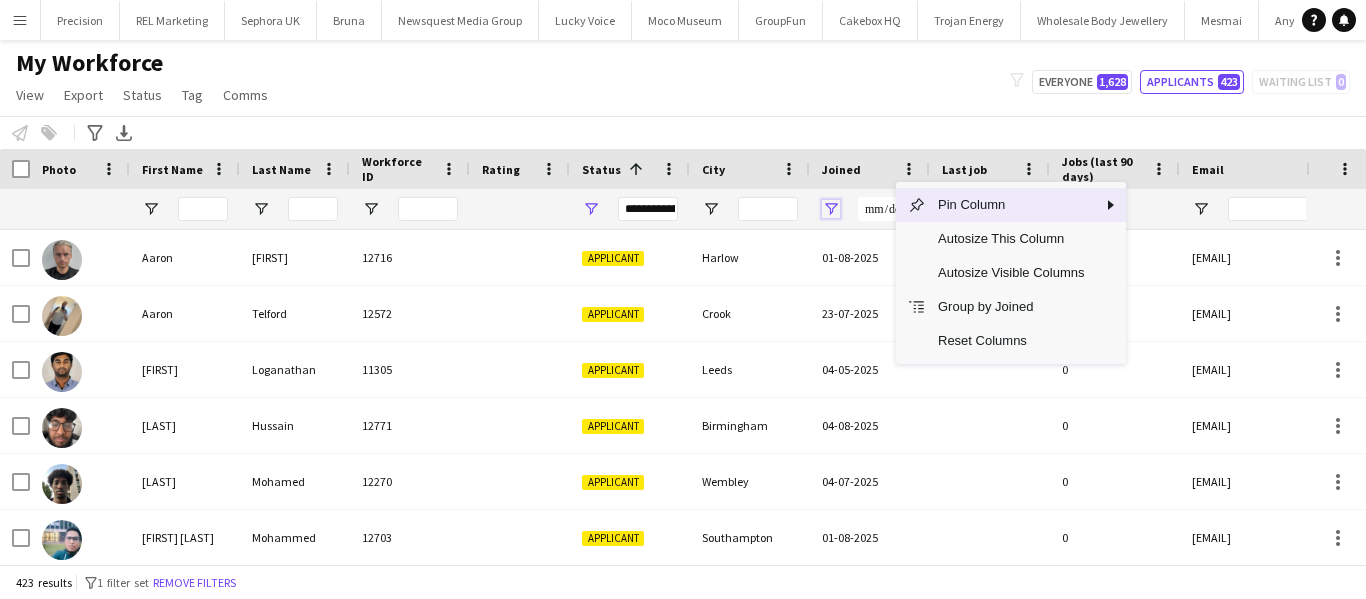 click at bounding box center [831, 209] 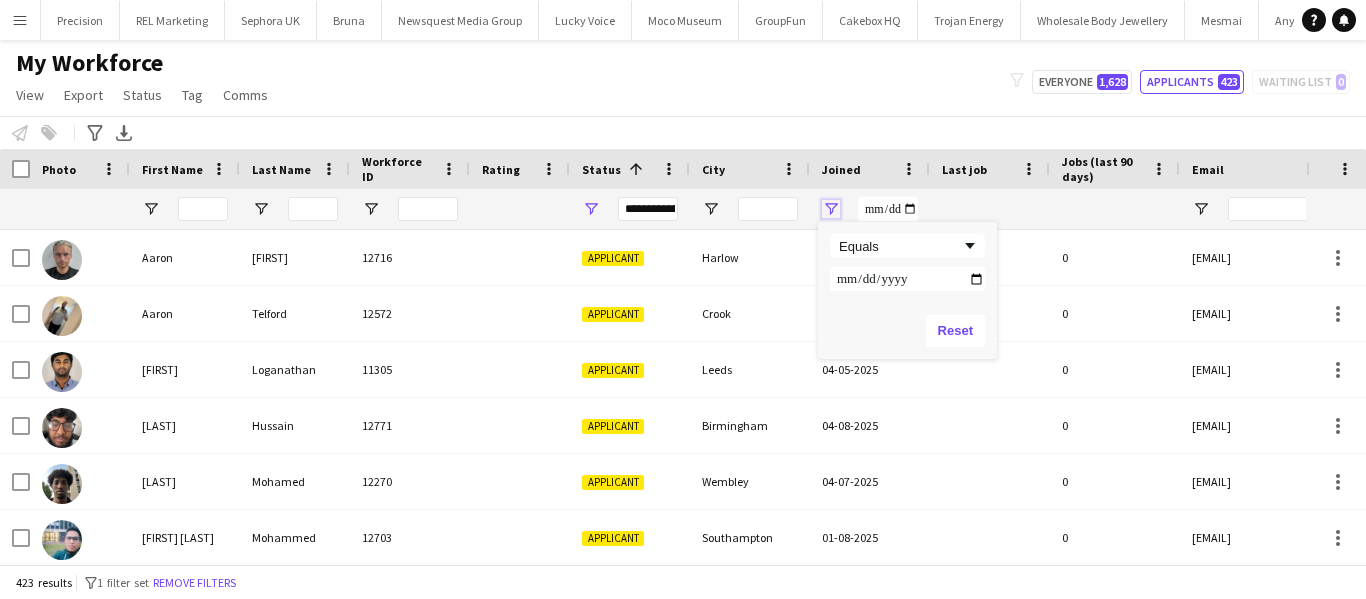 click at bounding box center (831, 209) 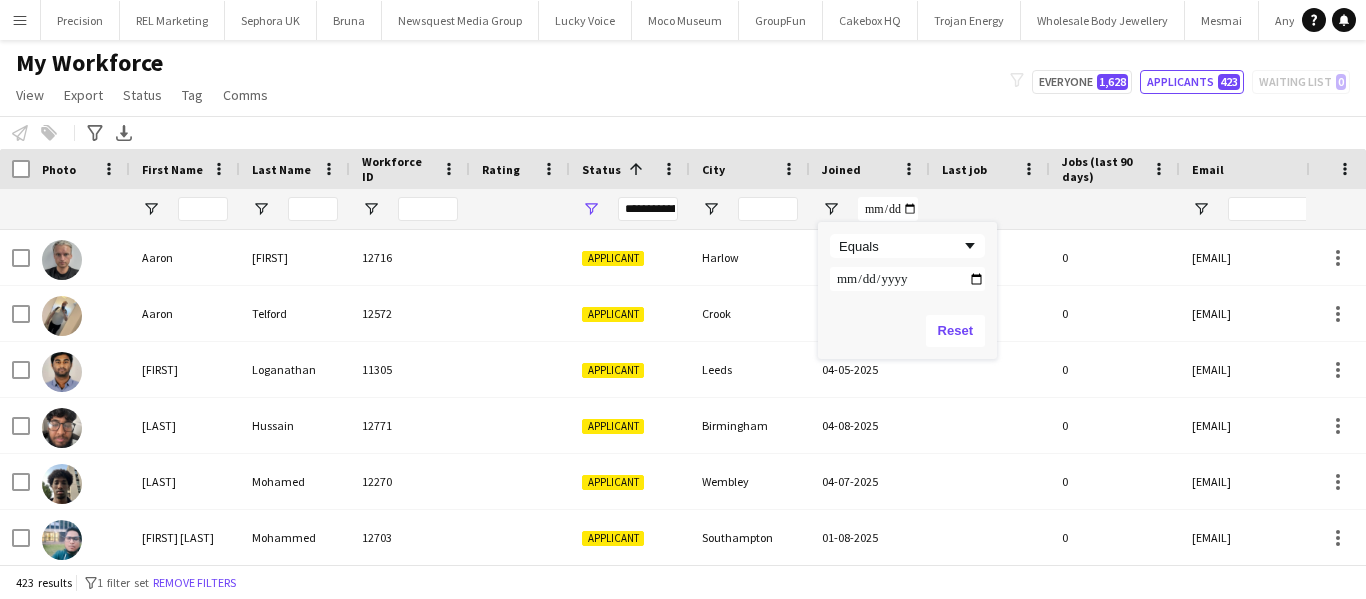 click on "Equals" at bounding box center (907, 262) 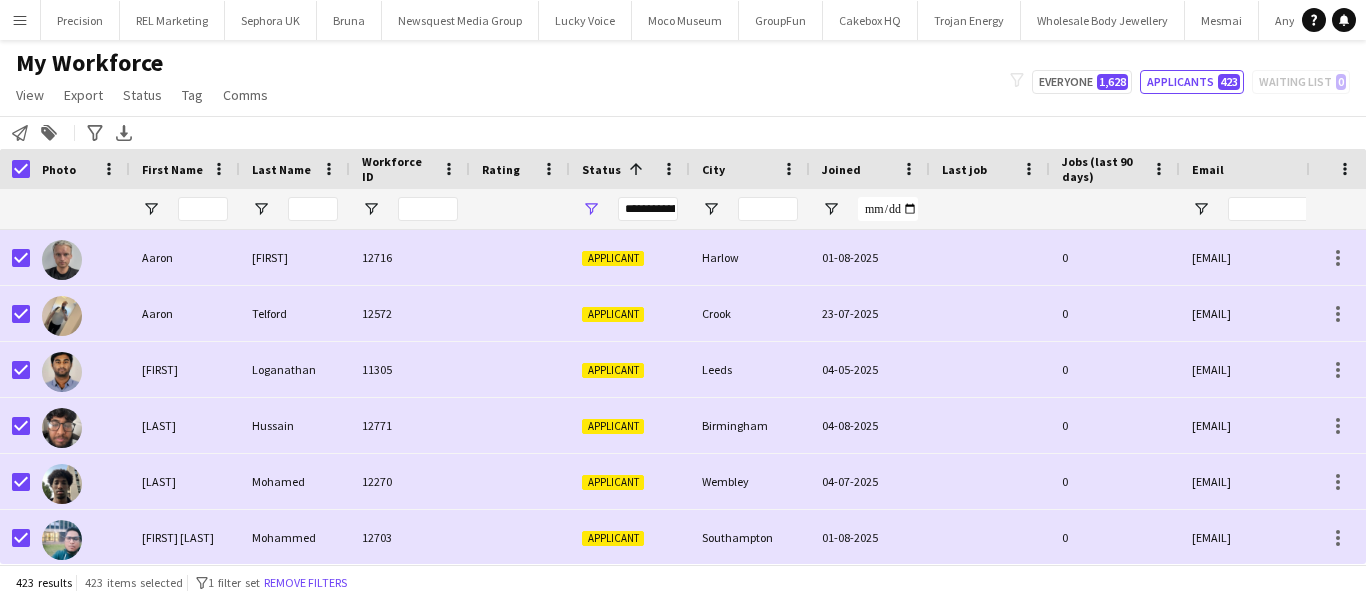 click on "Menu" at bounding box center (20, 20) 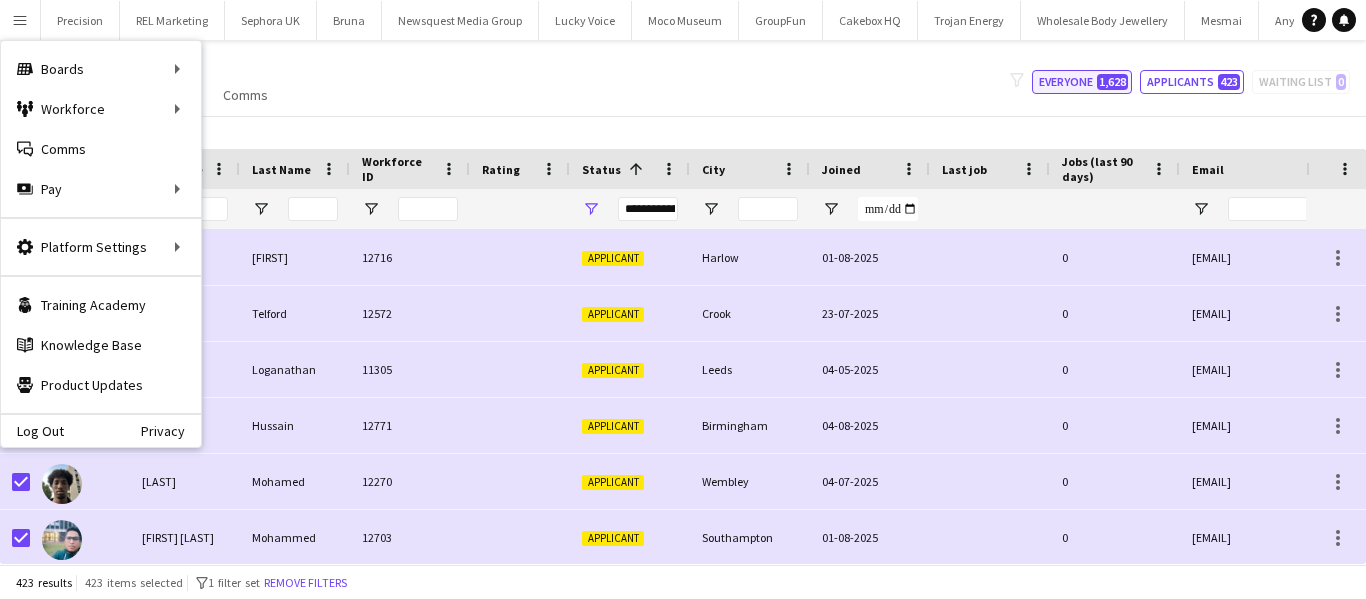 click on "Everyone   1,628" 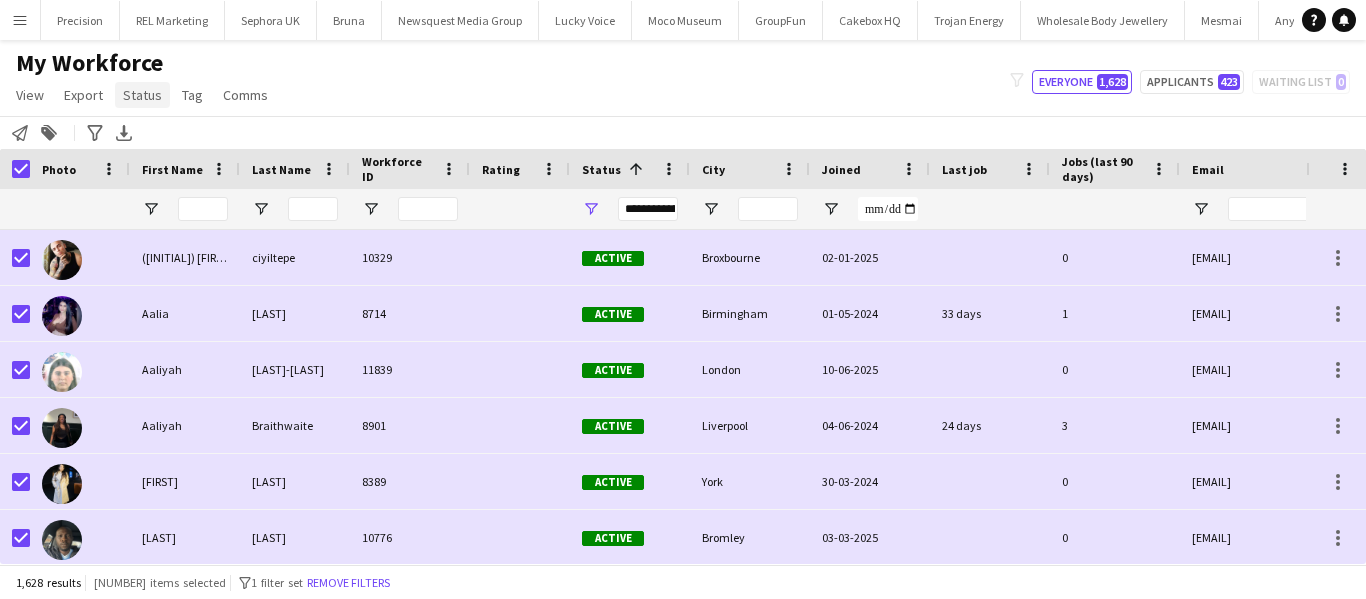 click on "Status" 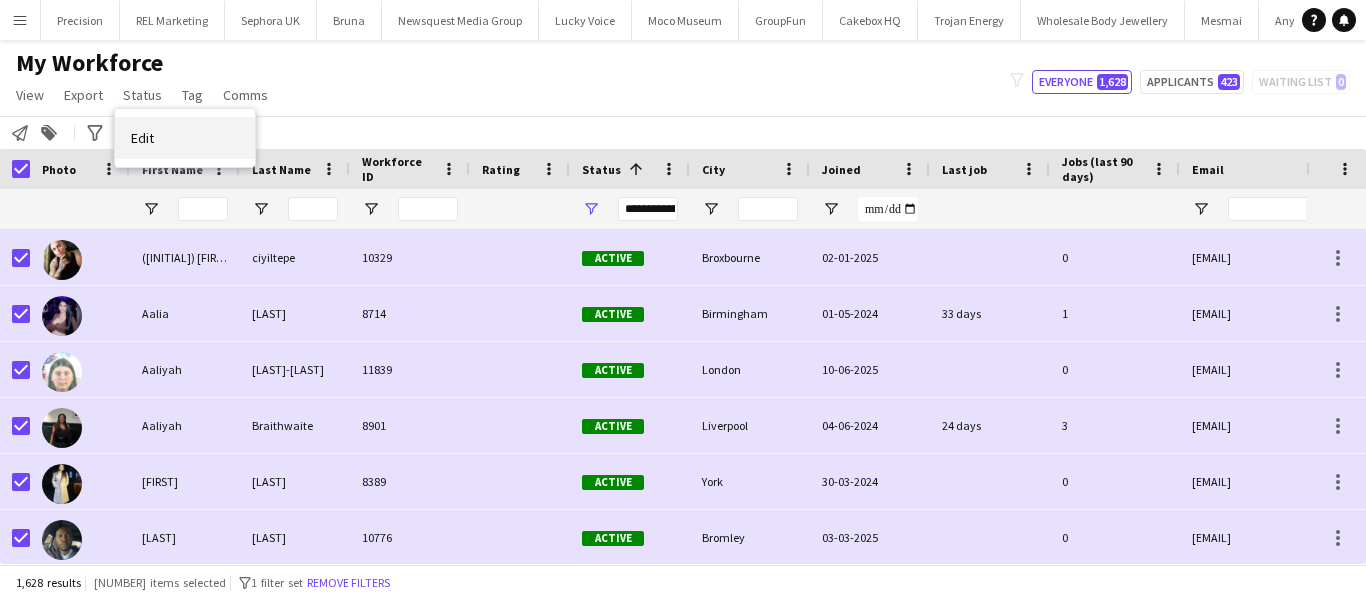 click on "Edit" at bounding box center (185, 138) 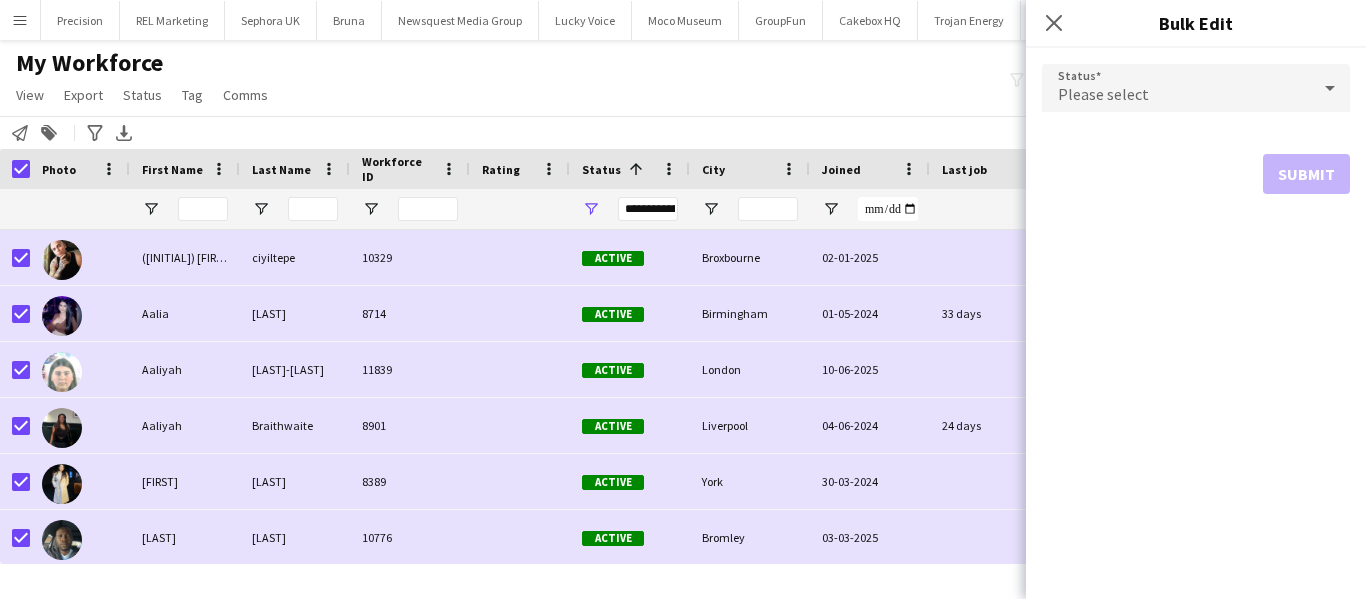 click on "Please select" at bounding box center [1176, 88] 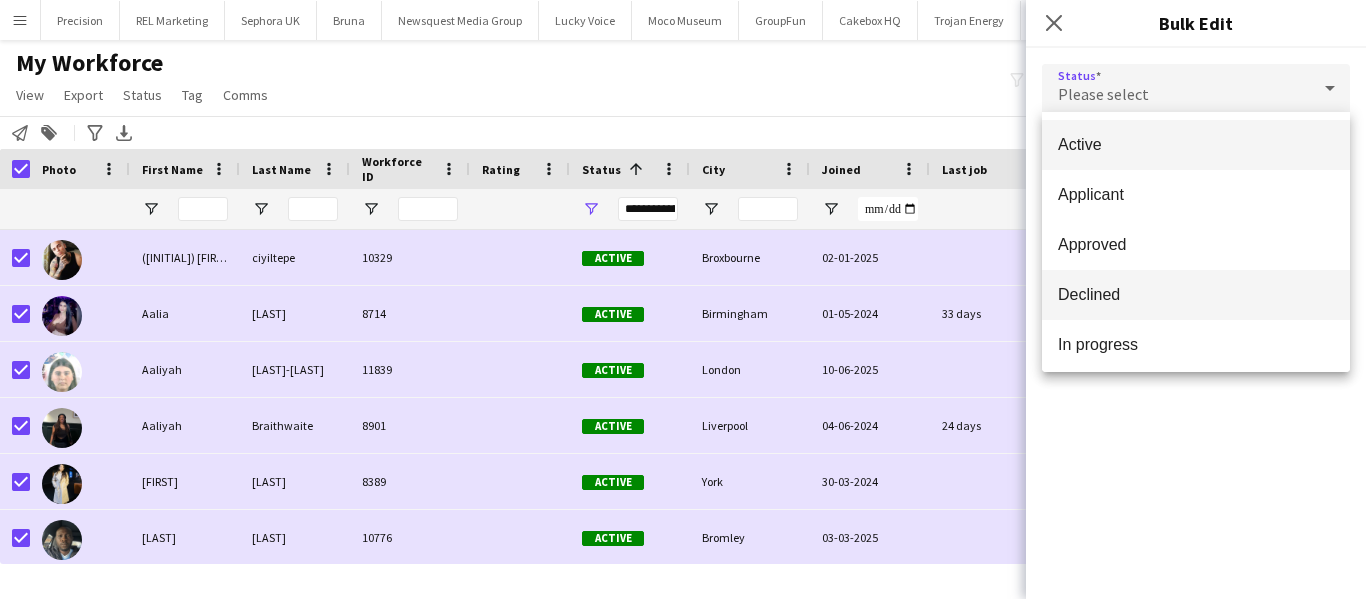 scroll, scrollTop: 206, scrollLeft: 0, axis: vertical 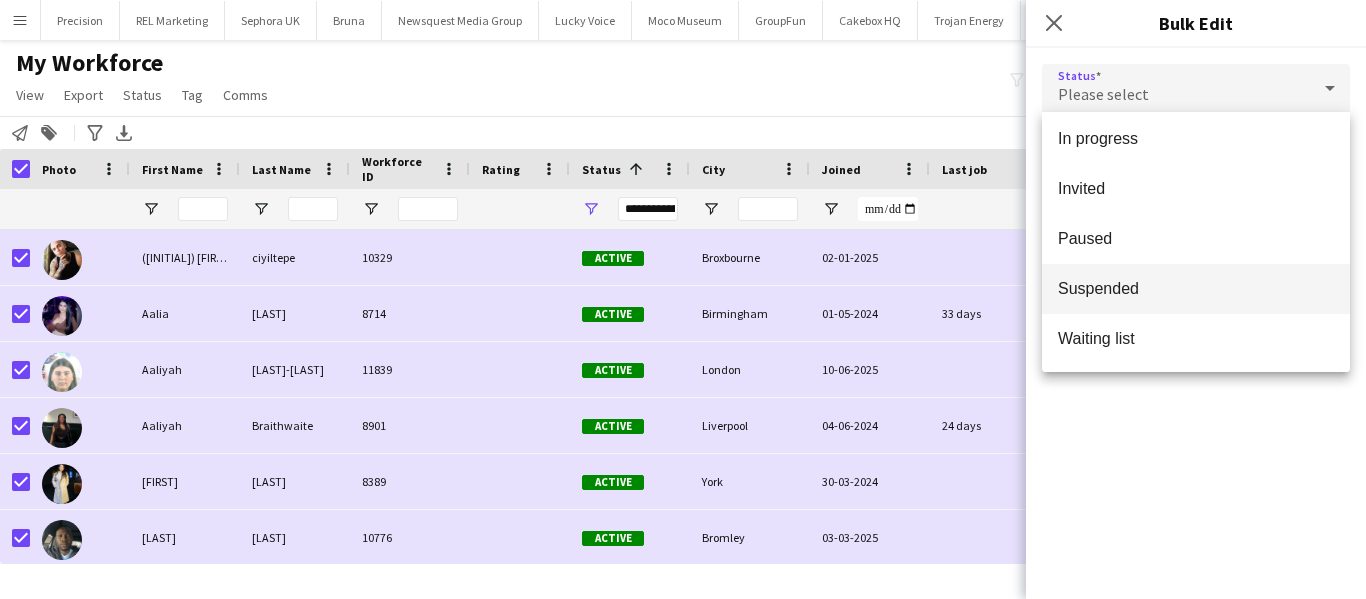 click on "Suspended" at bounding box center [1196, 288] 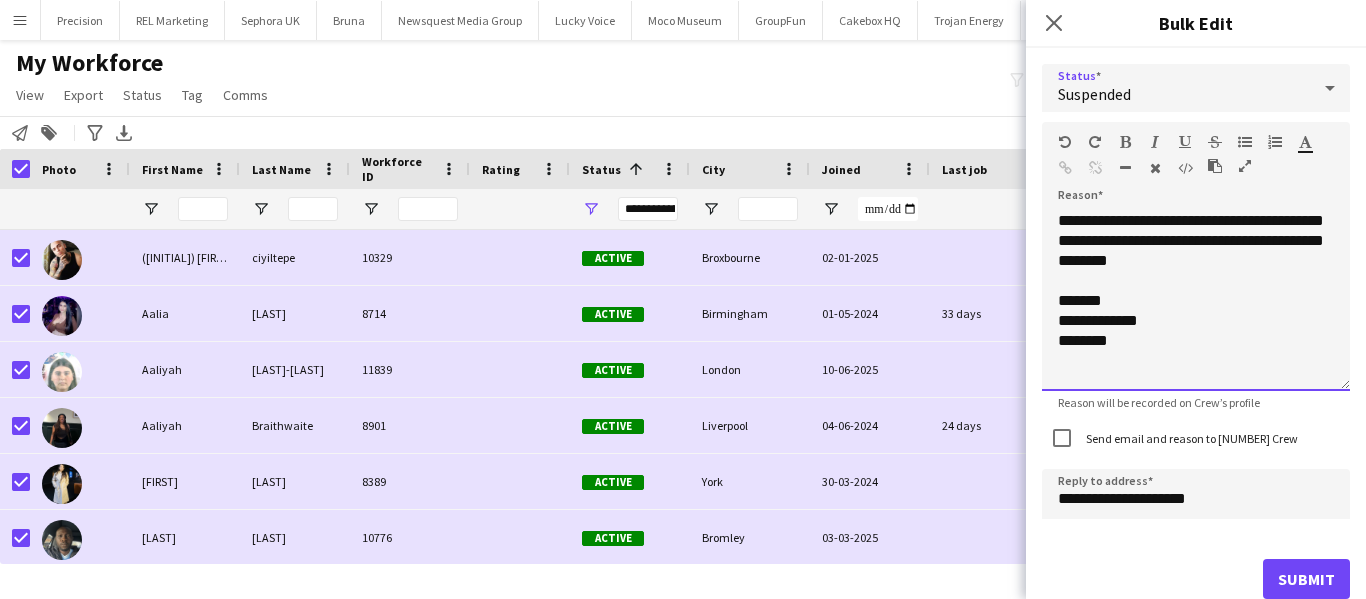 click on "**********" at bounding box center [1196, 301] 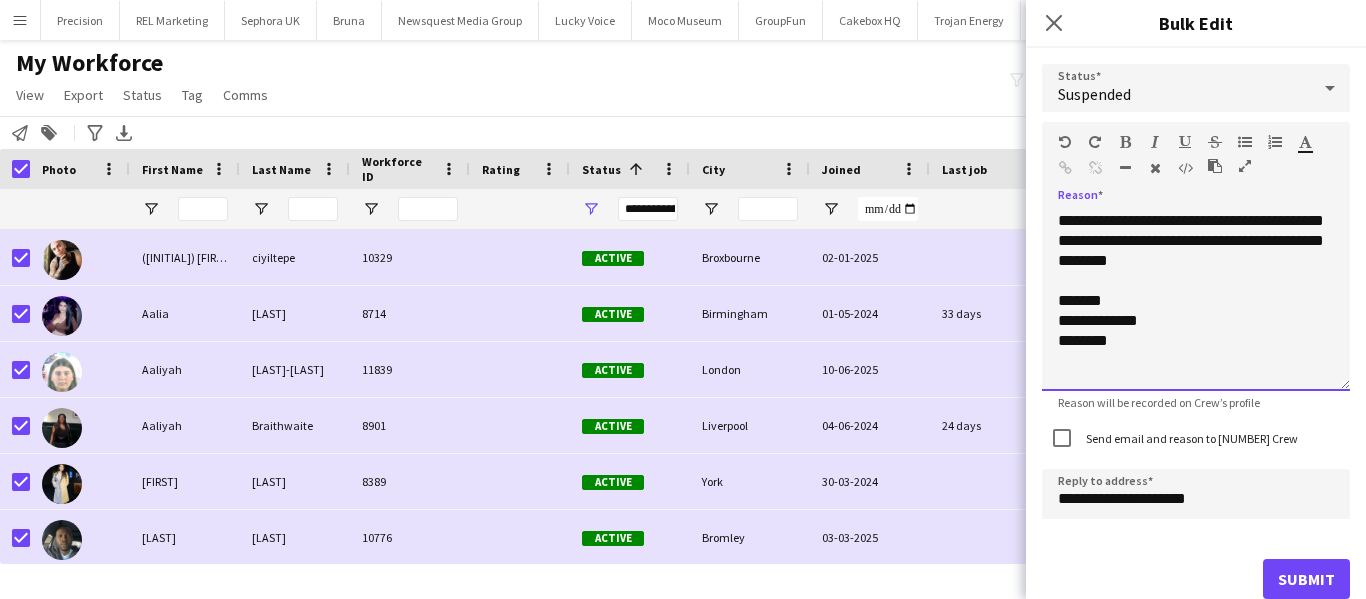 type 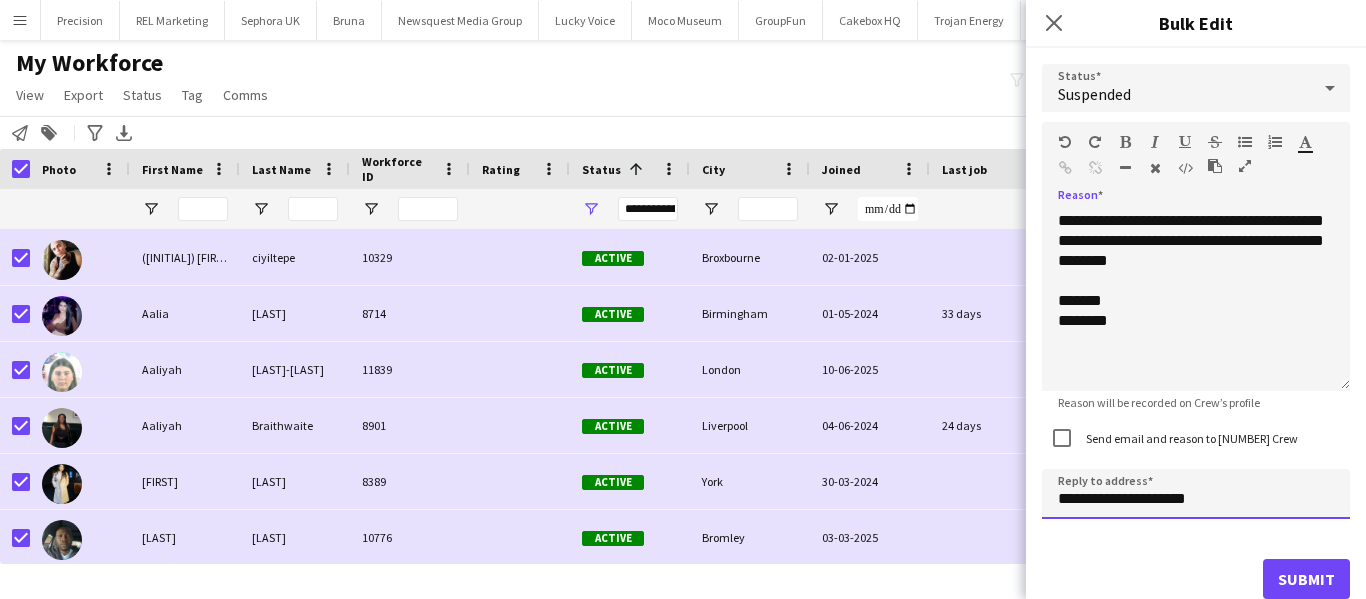 click on "**********" 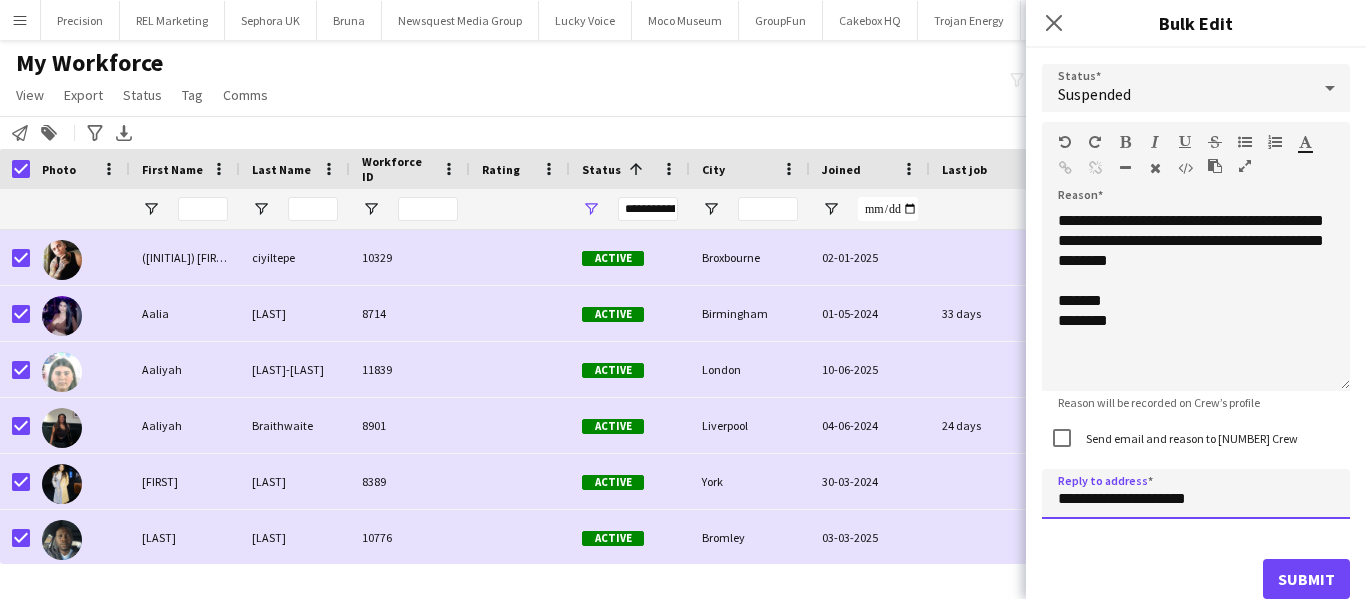 click on "**********" 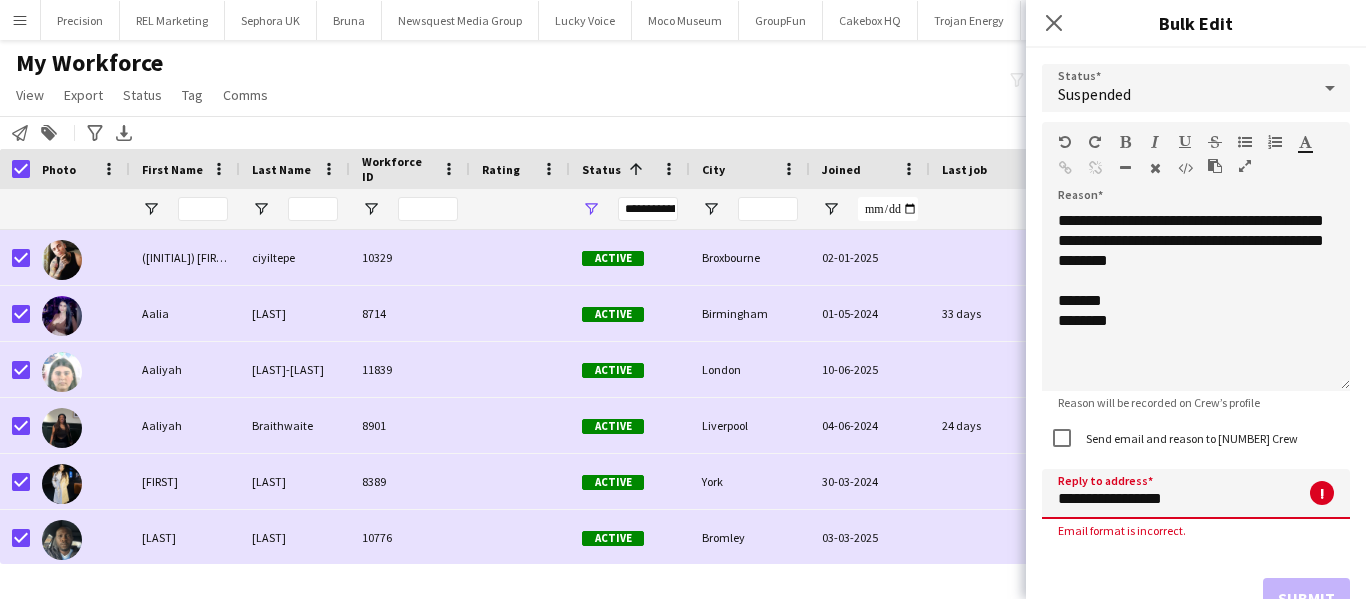 click on "**********" 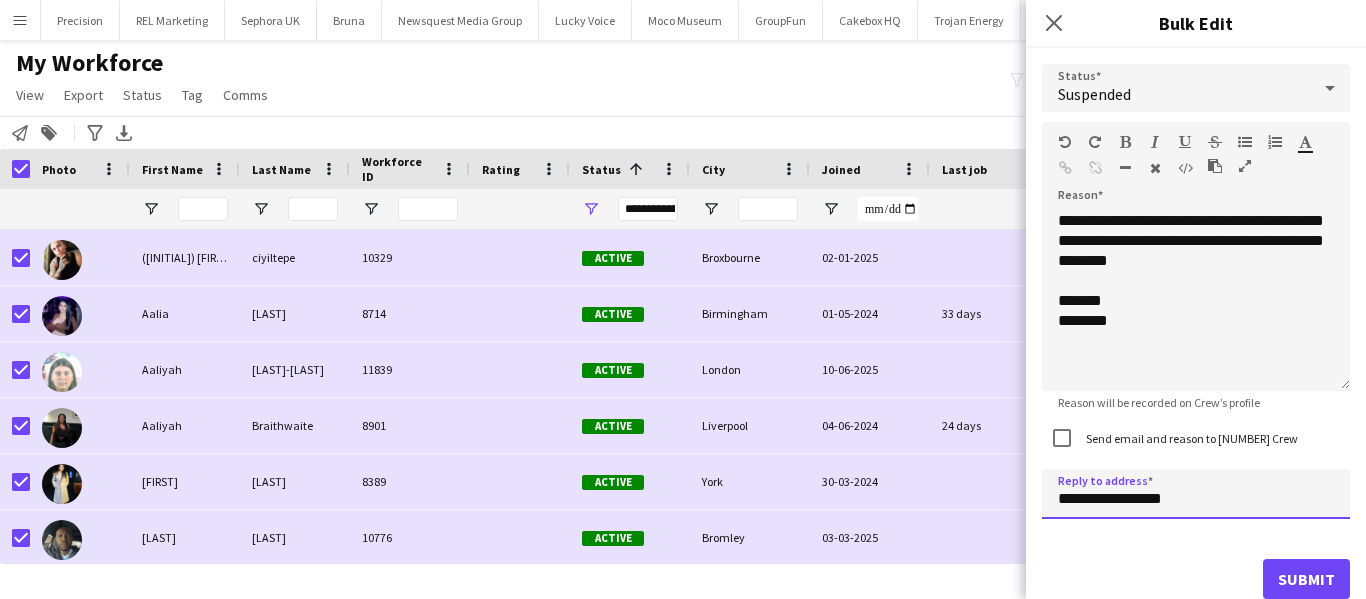 type on "**********" 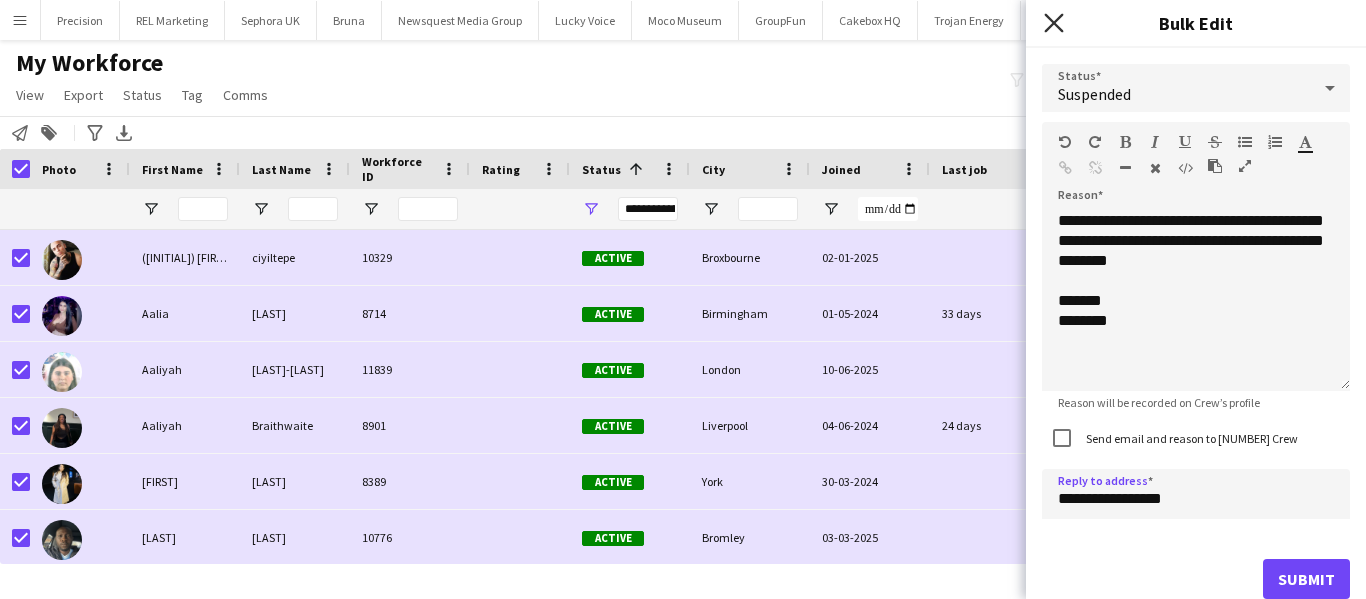 click on "Close pop-in" 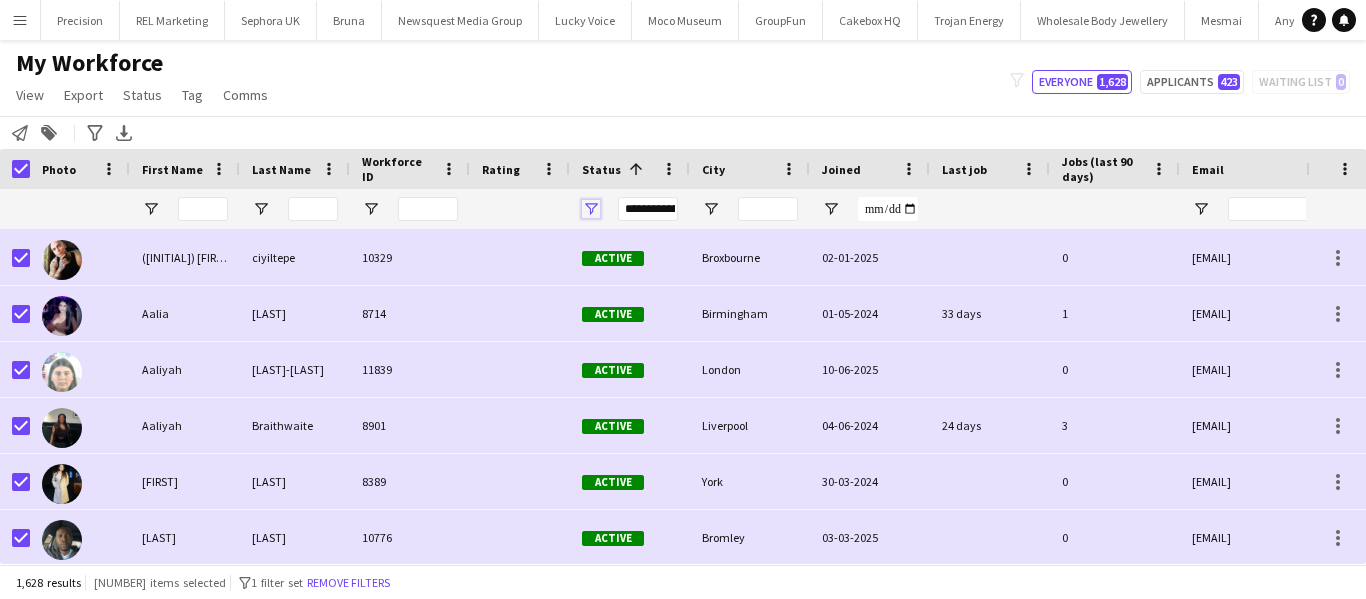 click at bounding box center (591, 209) 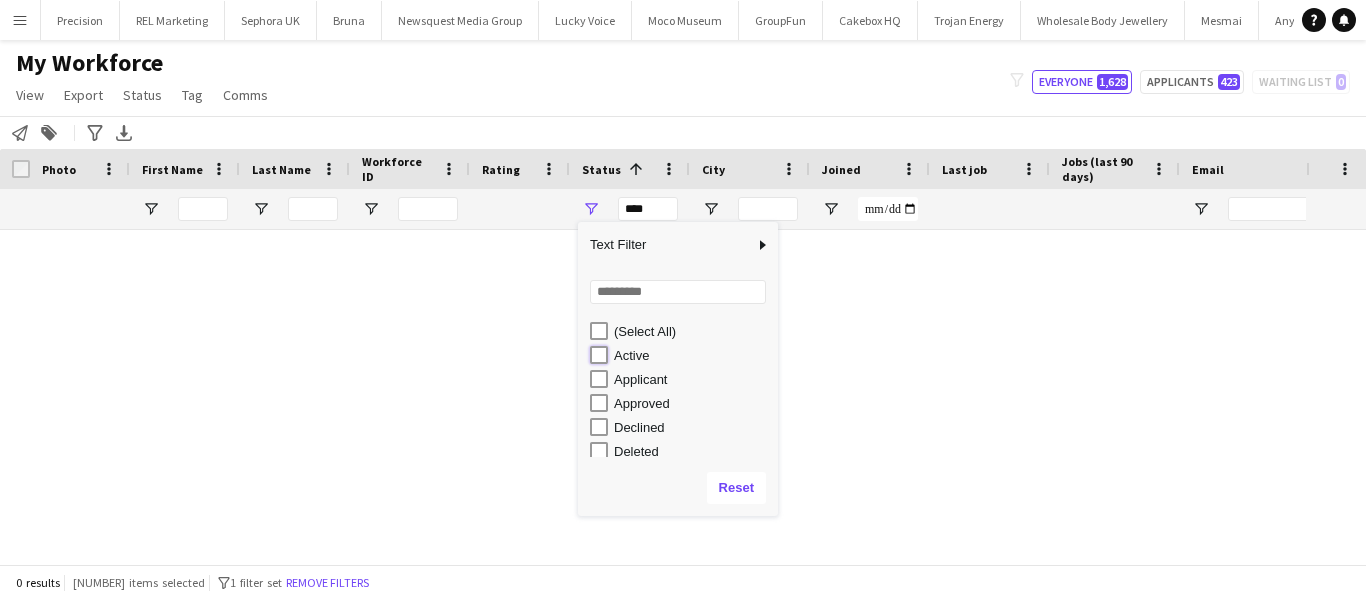 type on "**********" 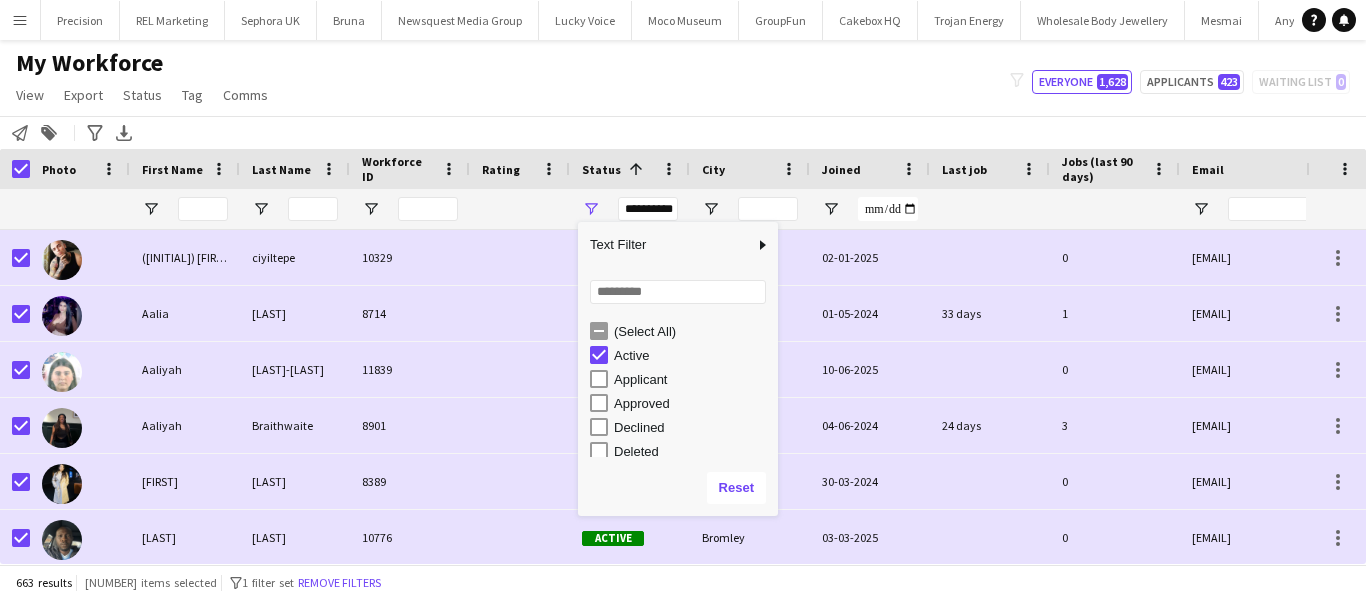 click on "Notify workforce
Add to tag
Search tags
magnifier
Add tag
Advanced filters
Advanced filters   Availability   Start Time   End Time   Skills   Role types   Worked with these clients...   Address
Address
Distance from address (km)   Clear   View results
Export XLSX" 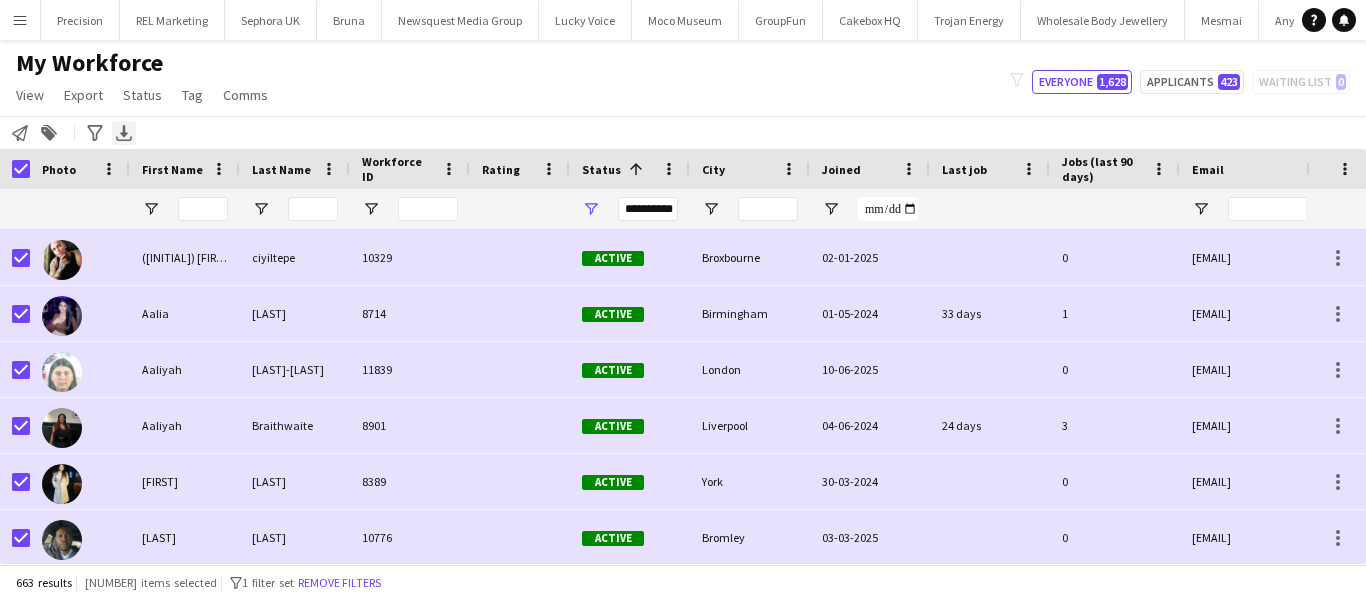 click 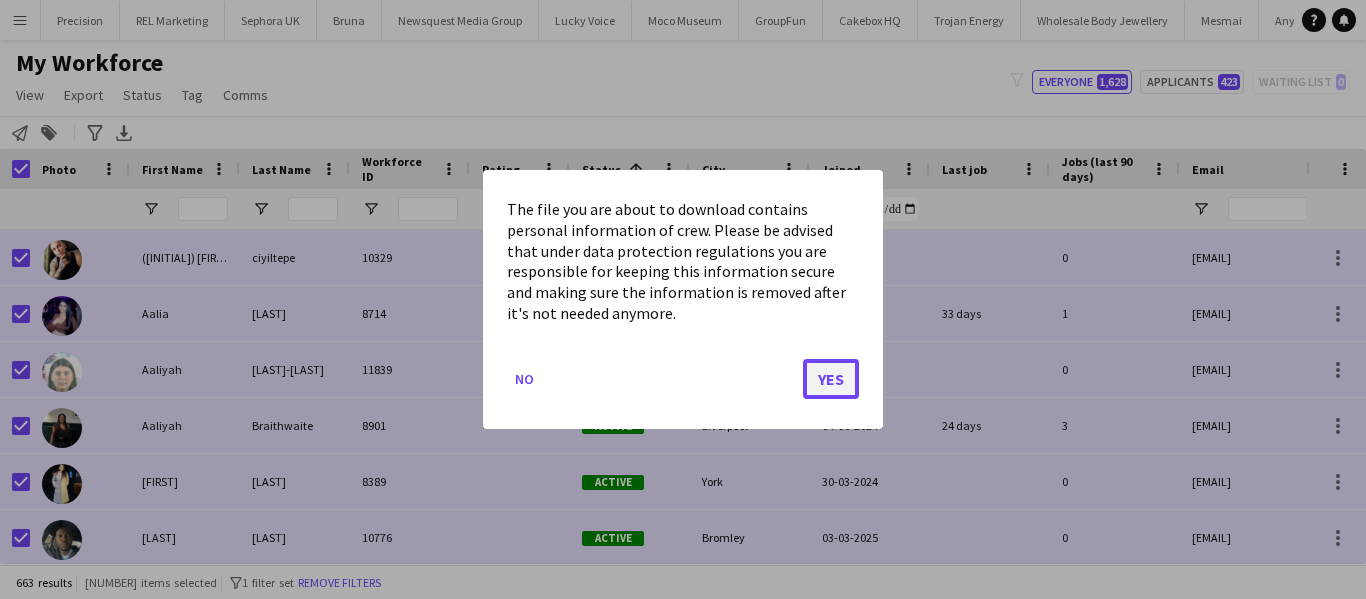 click on "Yes" 